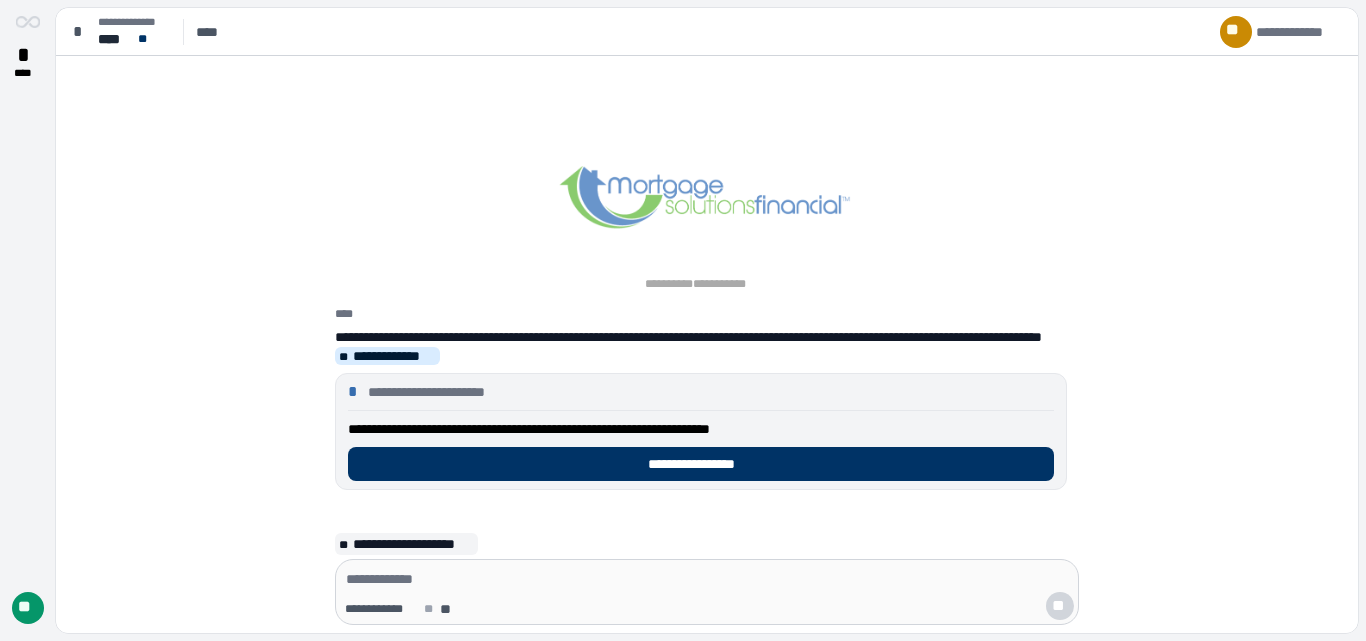 scroll, scrollTop: 0, scrollLeft: 0, axis: both 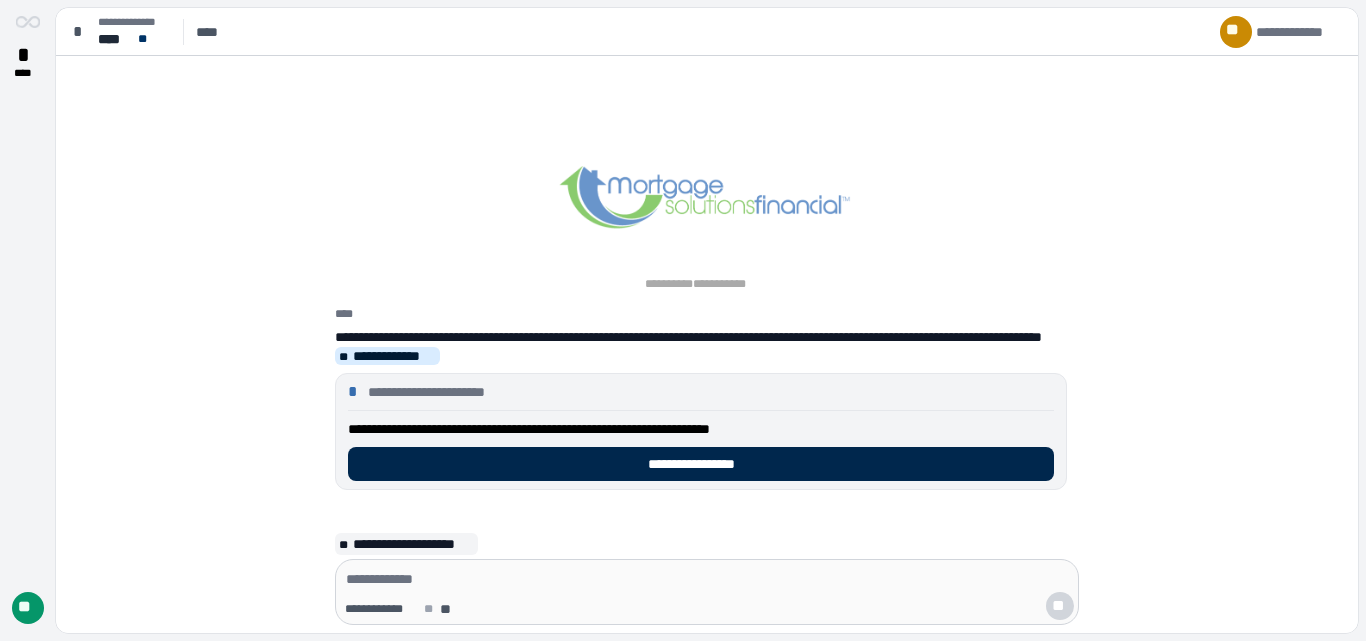 click on "**********" at bounding box center (701, 464) 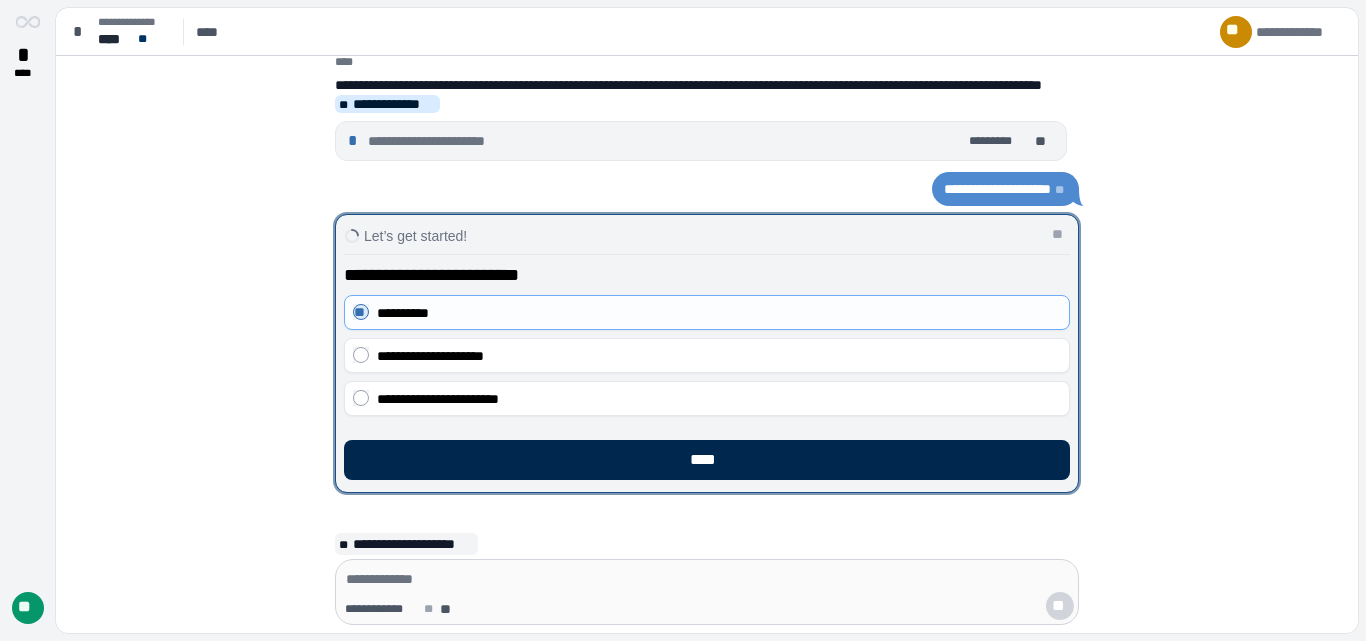 click on "****" at bounding box center (707, 460) 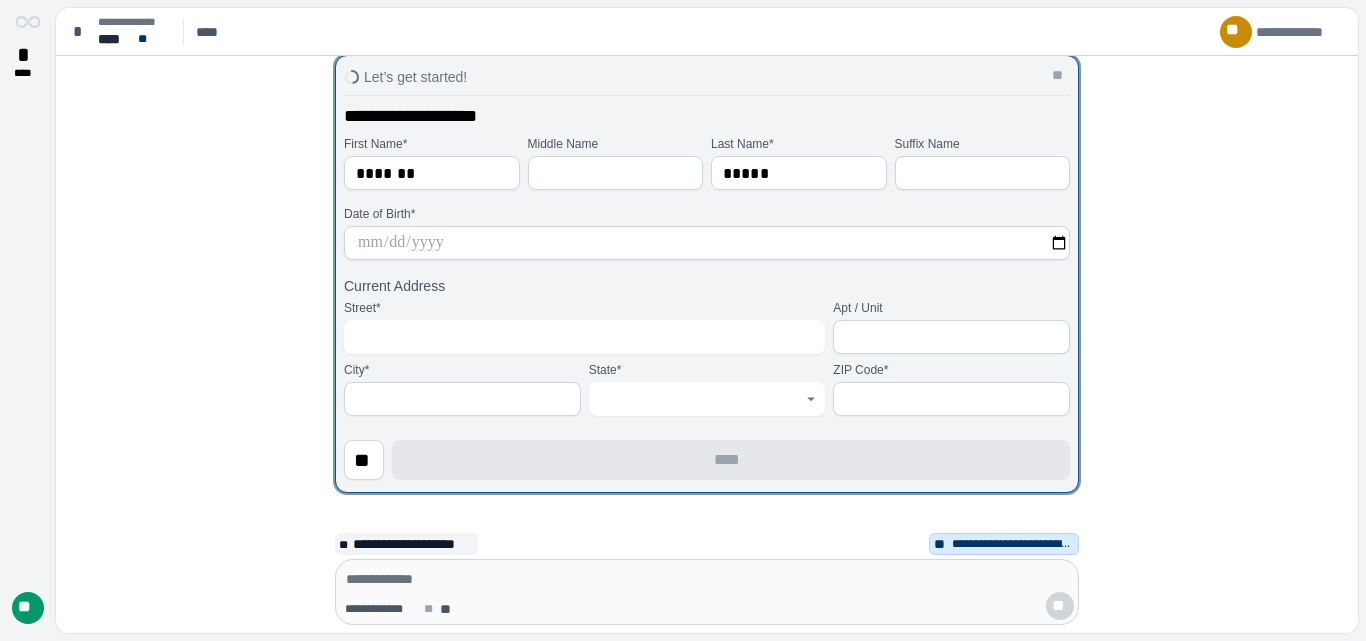 click at bounding box center (707, 243) 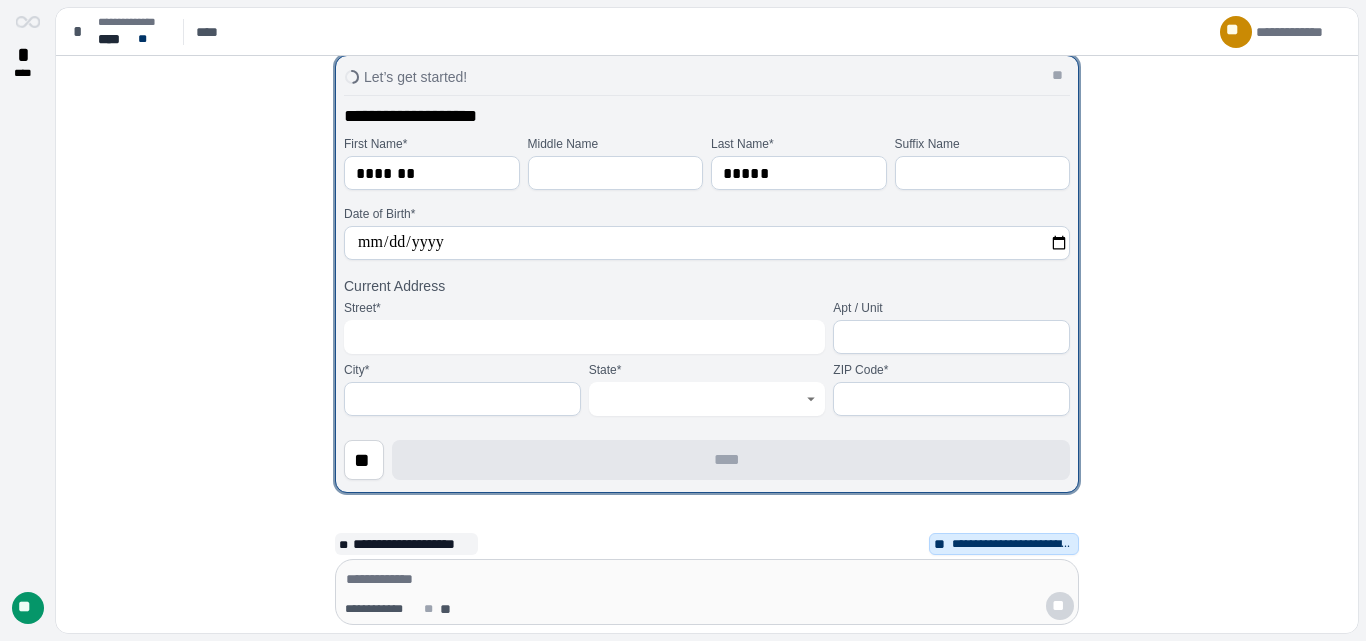 type on "**********" 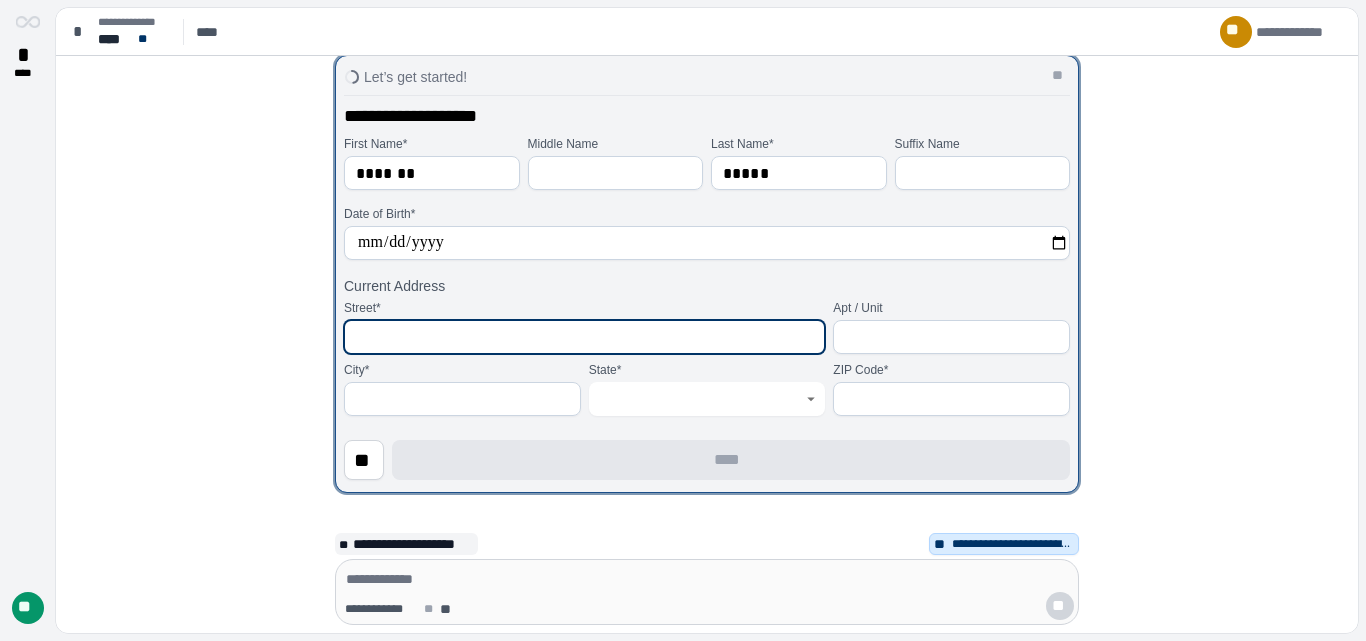 drag, startPoint x: 448, startPoint y: 341, endPoint x: 438, endPoint y: 340, distance: 10.049875 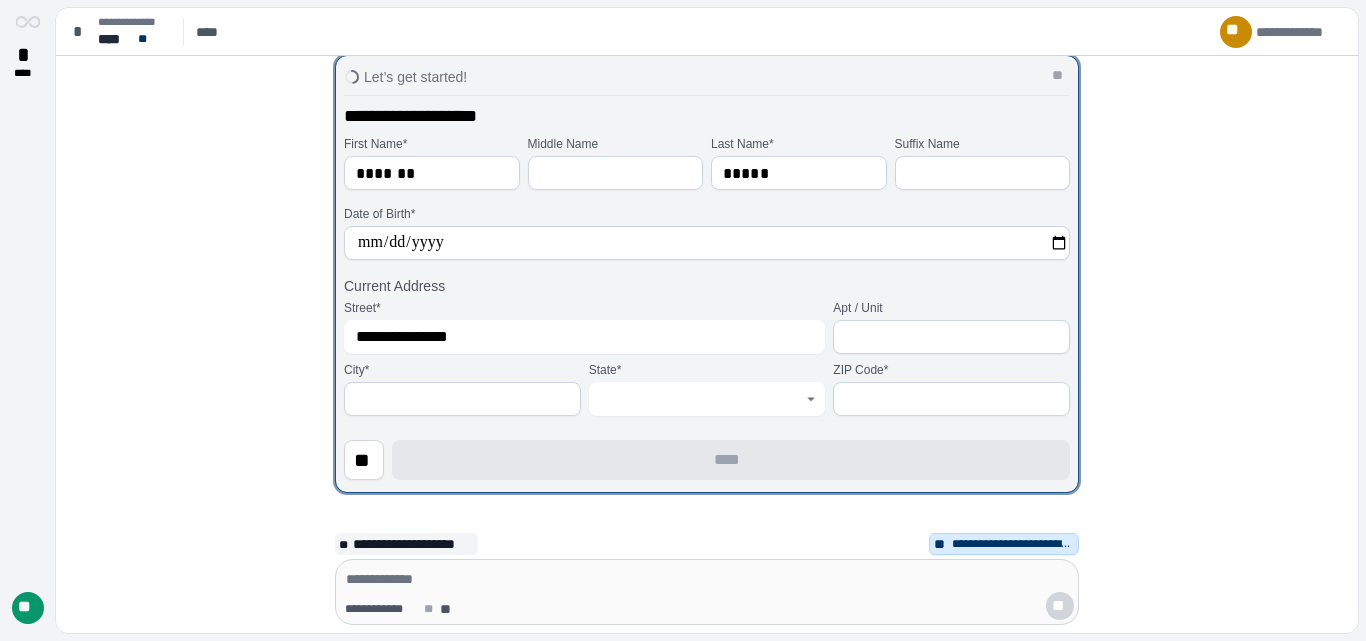 type on "******" 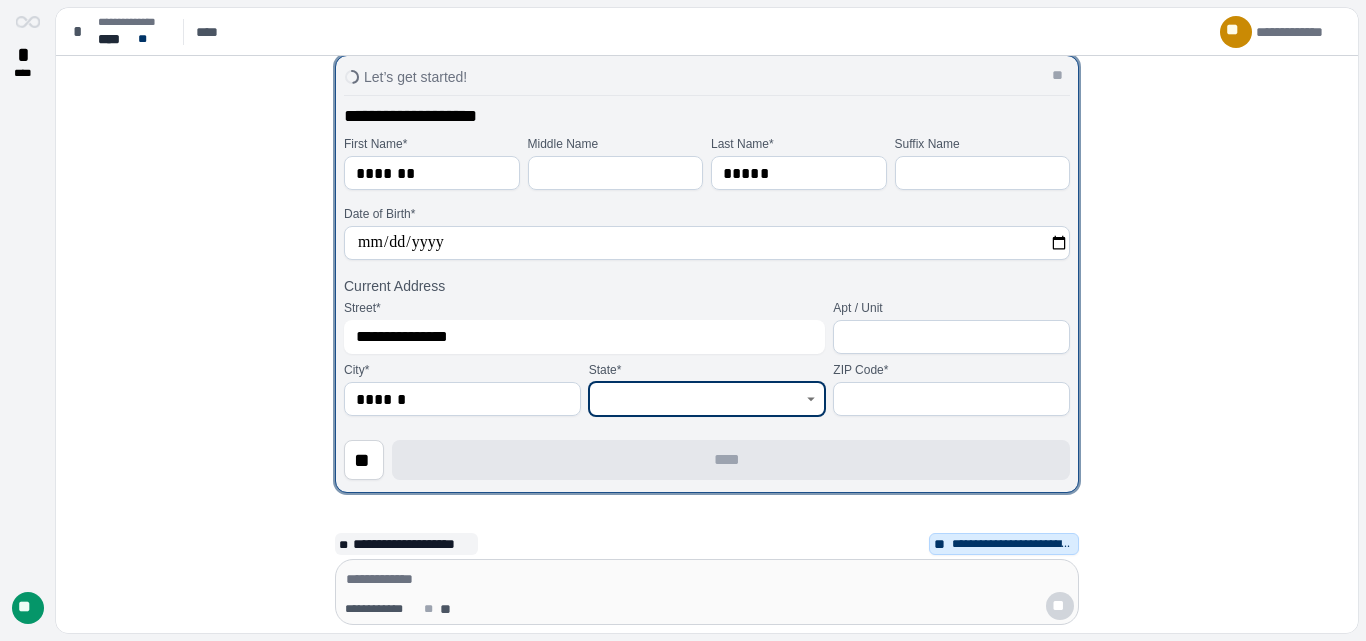 type on "********" 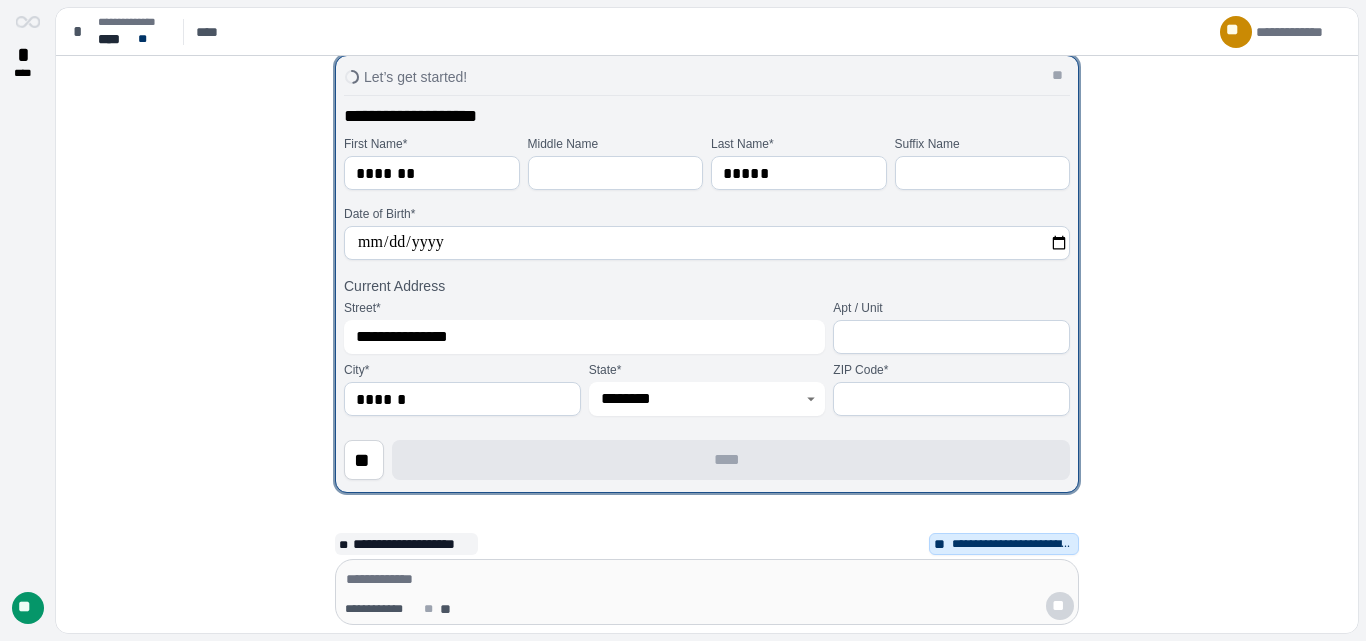 type on "*****" 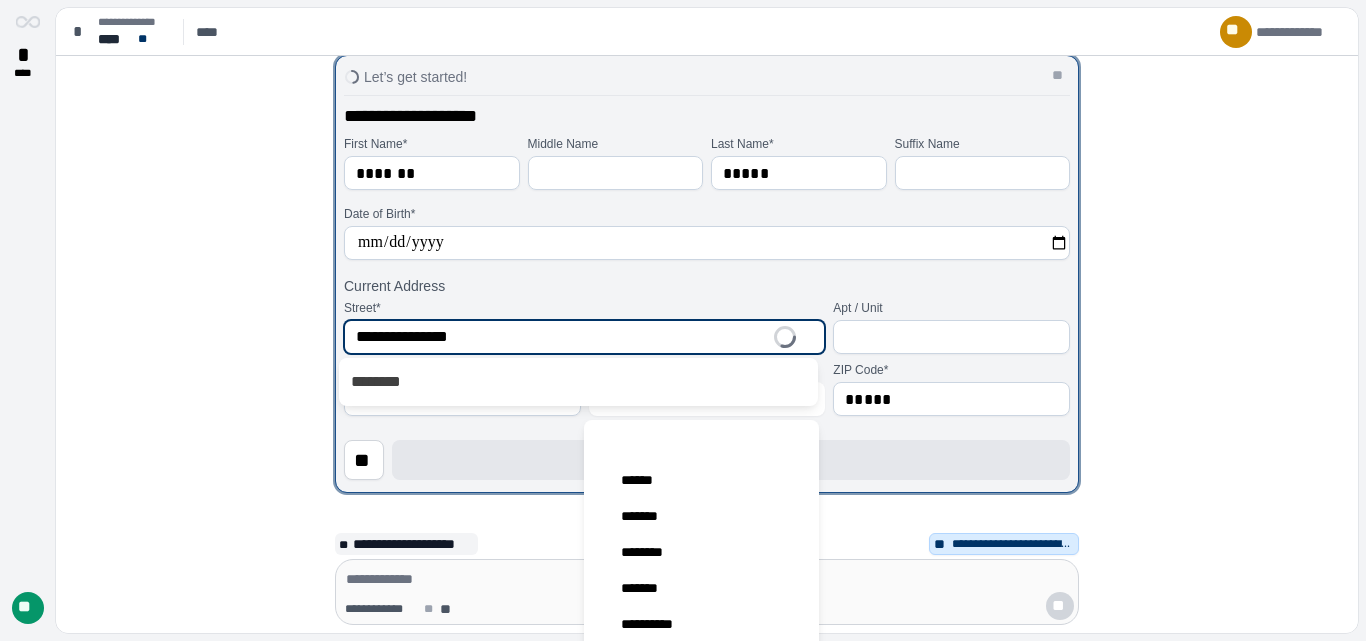 type 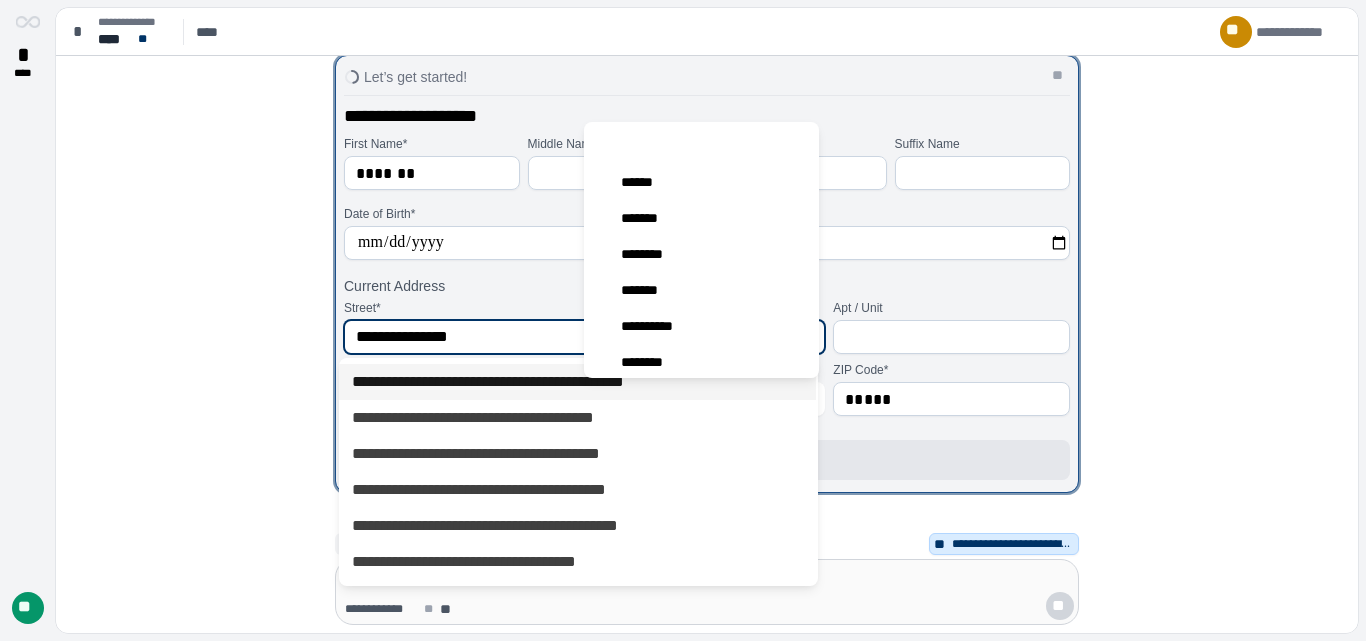 click on "**********" at bounding box center [577, 382] 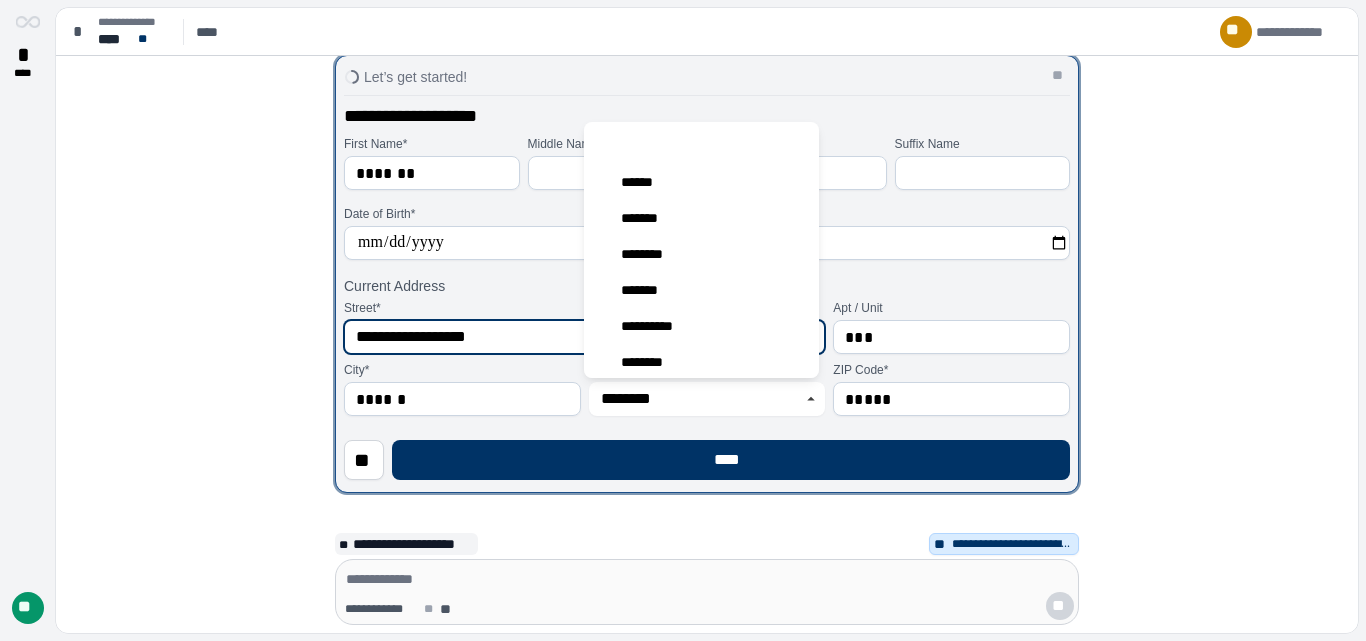 scroll, scrollTop: 364, scrollLeft: 0, axis: vertical 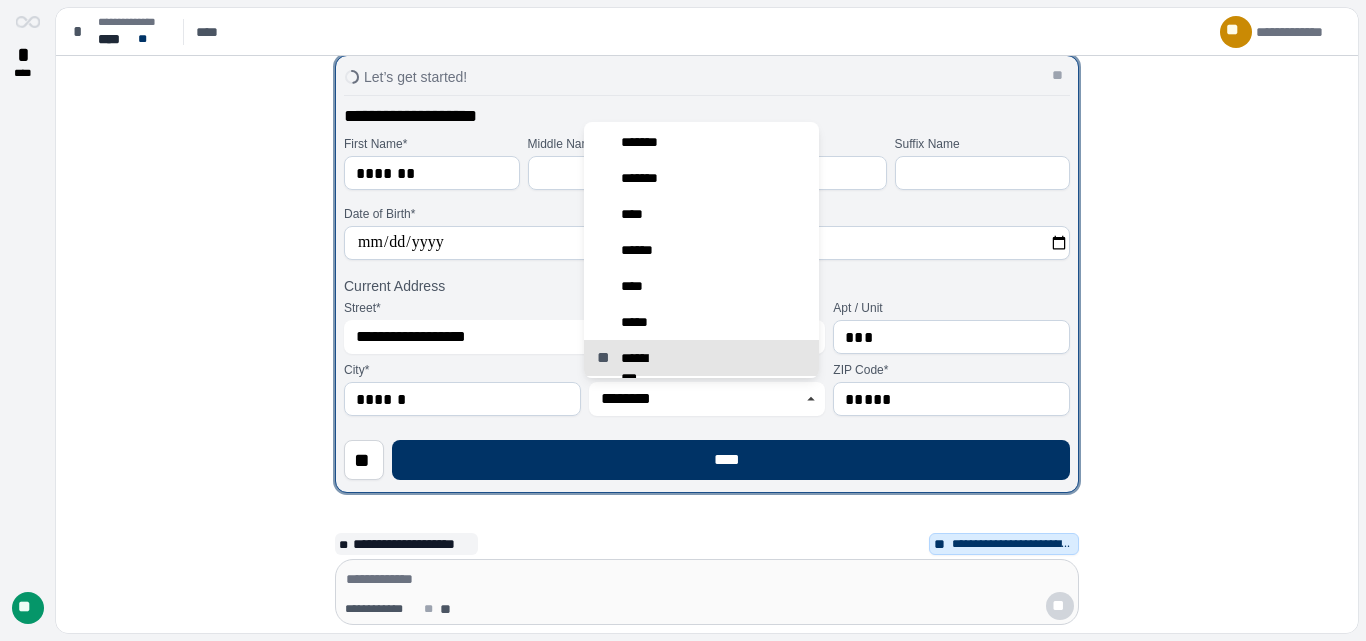 click on "**********" at bounding box center [707, 274] 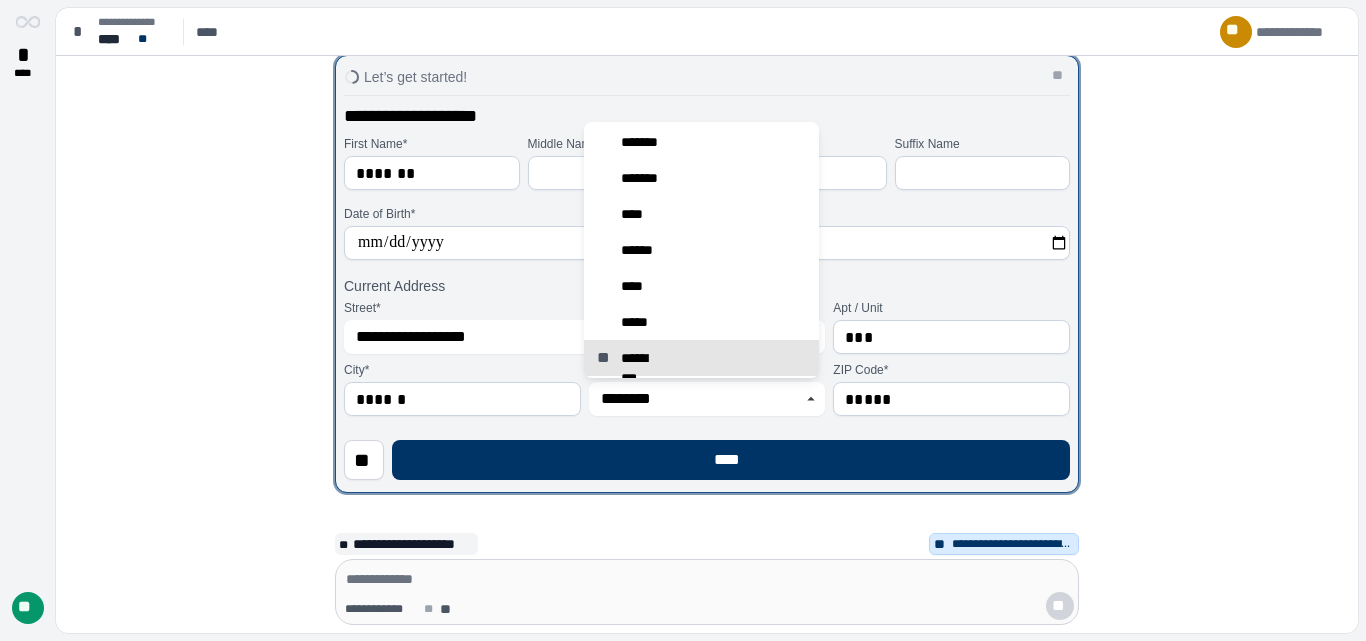 click on "** ********" at bounding box center [701, 358] 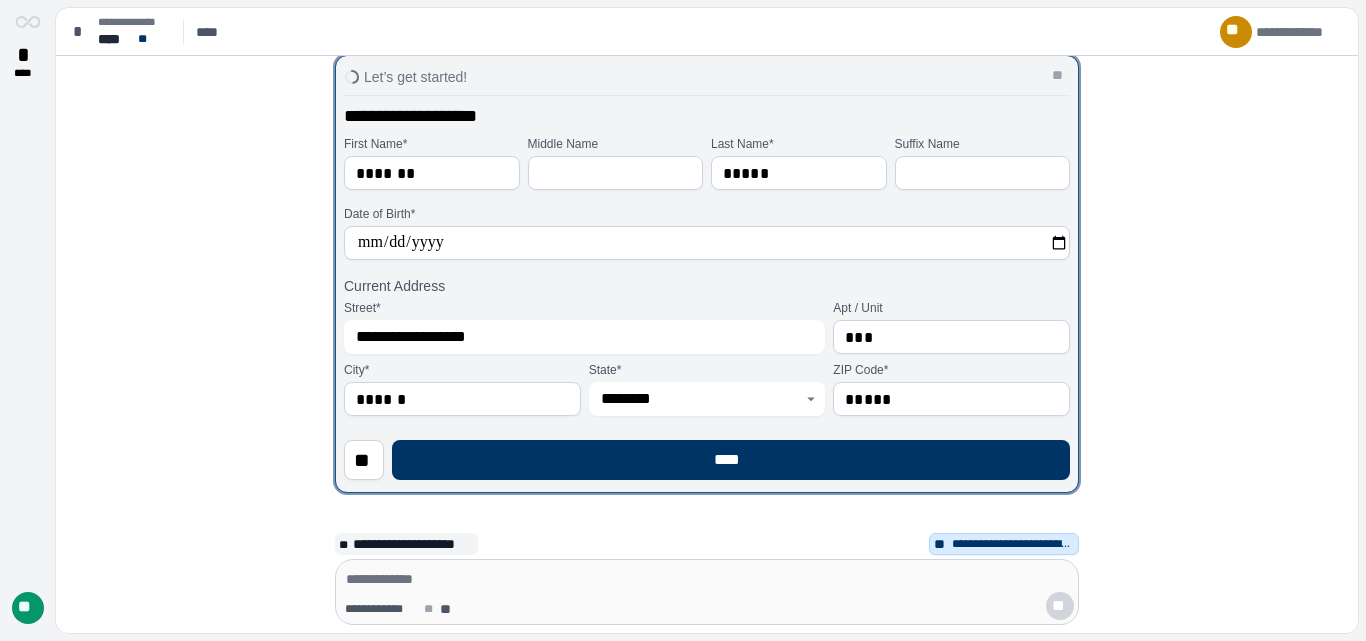 click on "***" at bounding box center (951, 337) 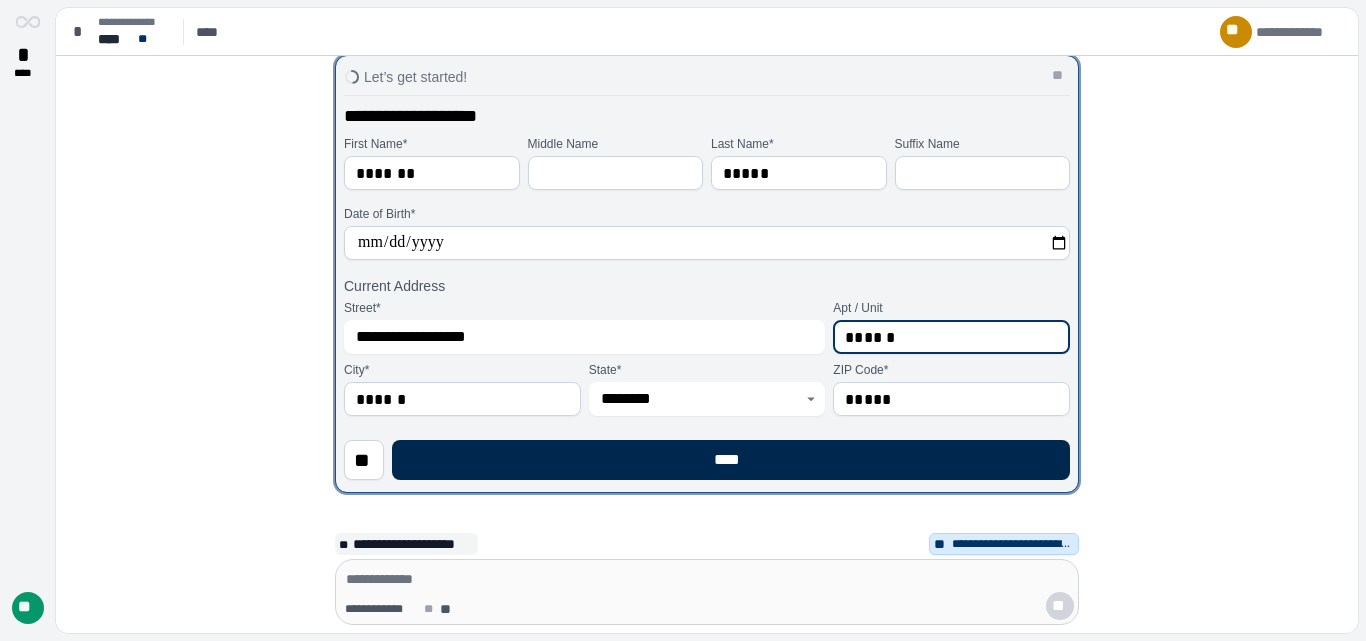 type on "******" 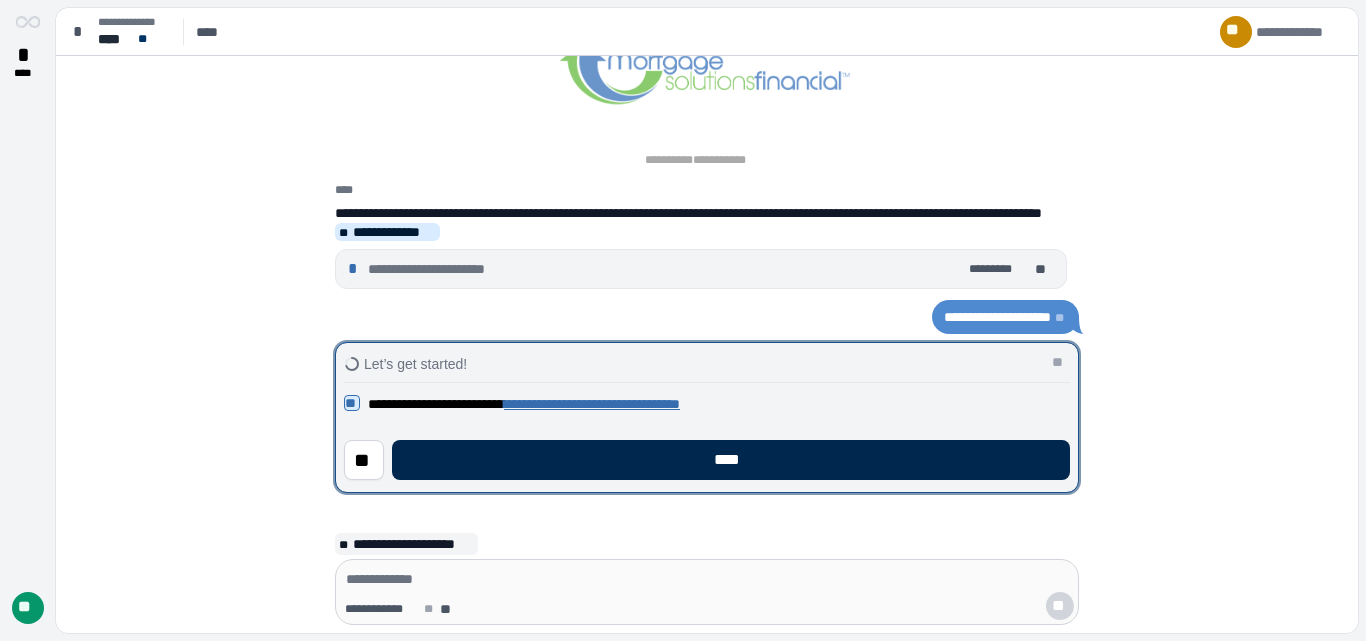 click on "****" at bounding box center [731, 460] 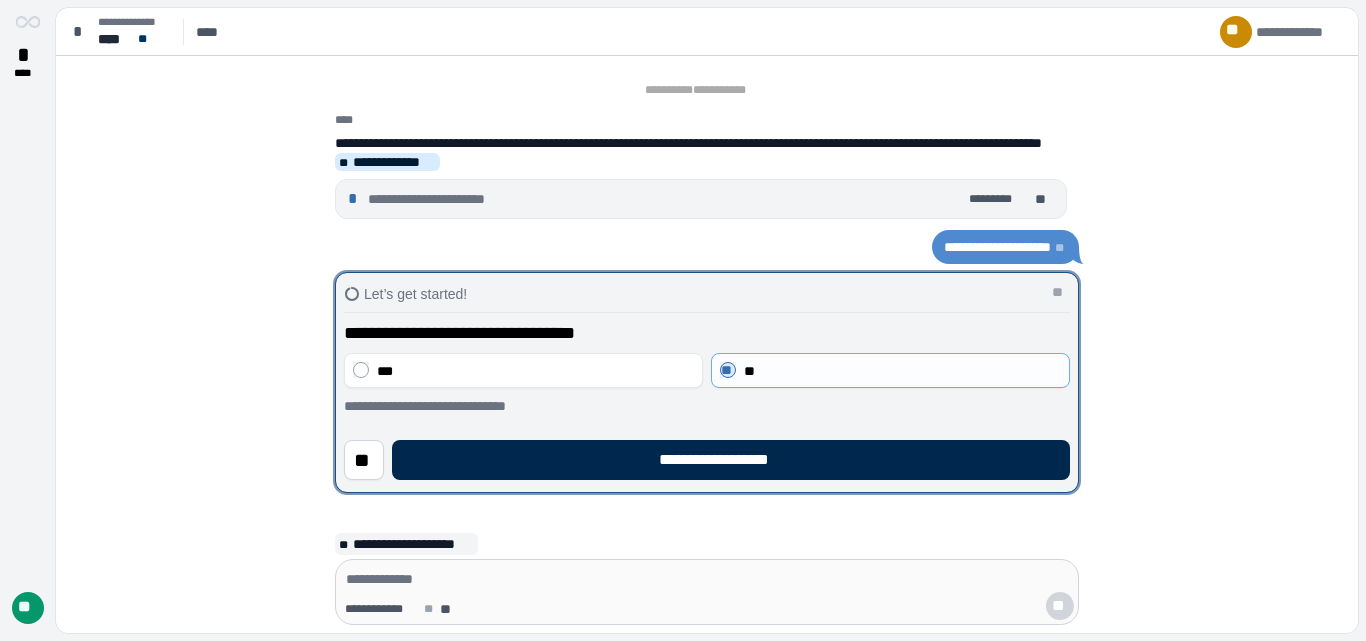 click on "**********" at bounding box center [731, 460] 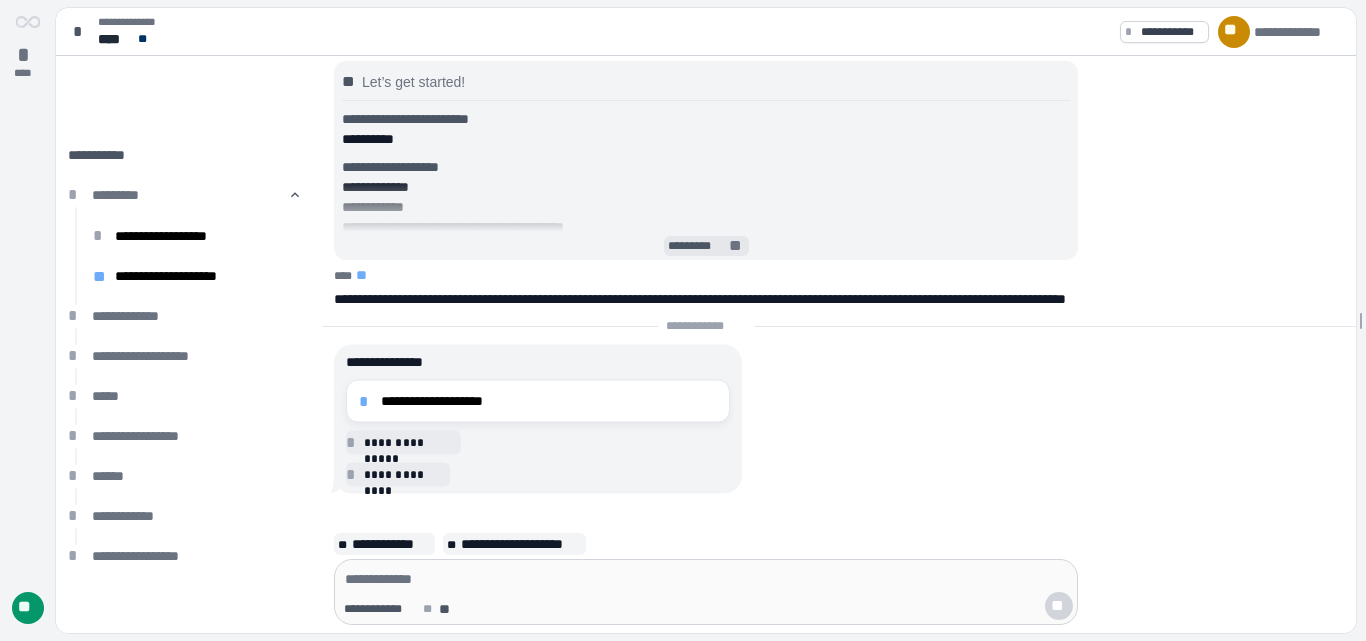 click on "*********" at bounding box center [697, 247] 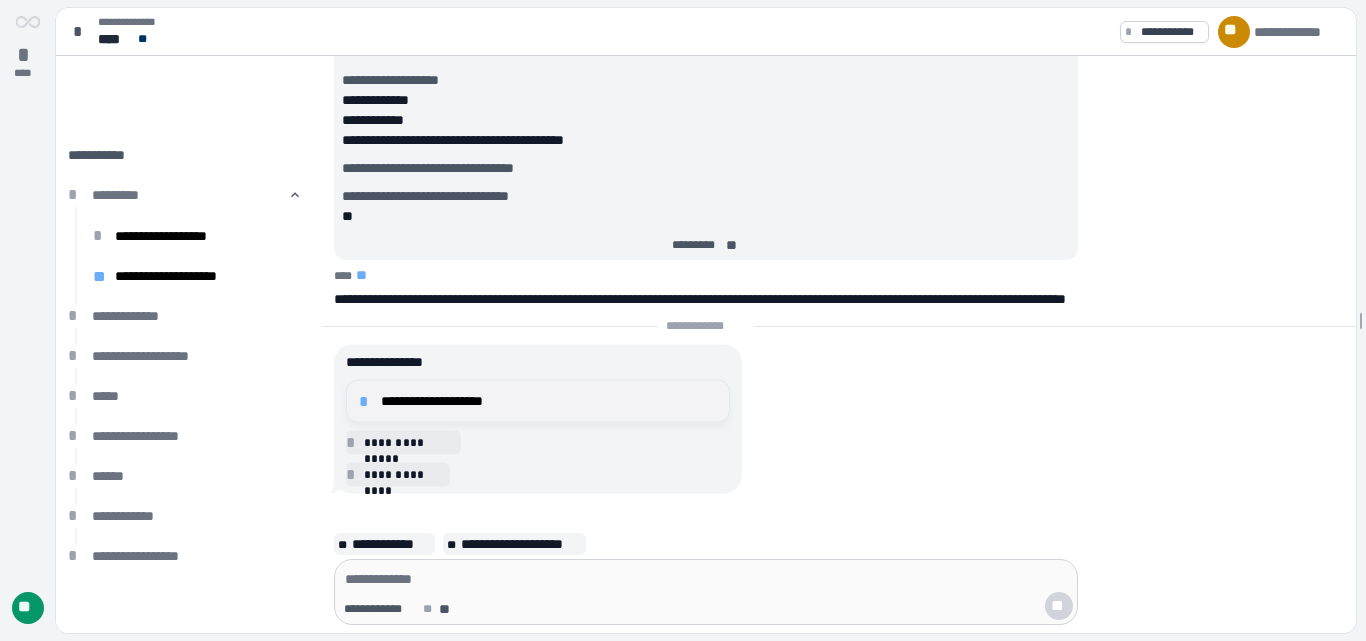 click on "**********" at bounding box center (549, 401) 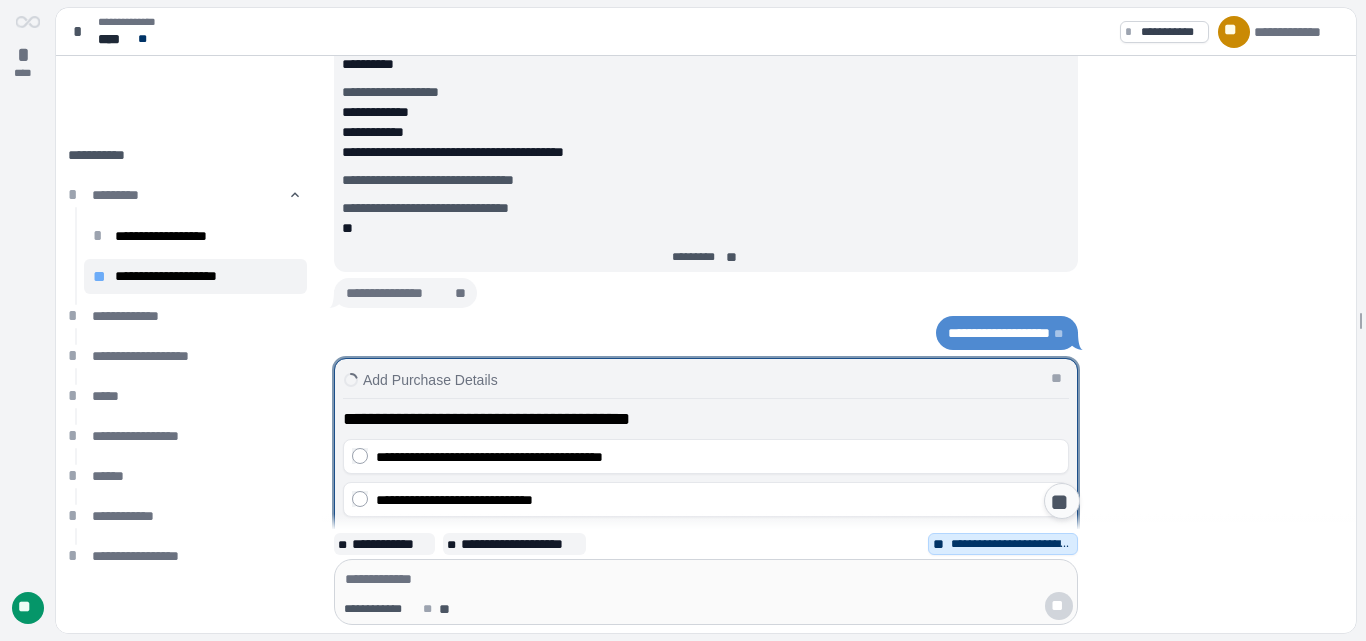 scroll, scrollTop: 1, scrollLeft: 0, axis: vertical 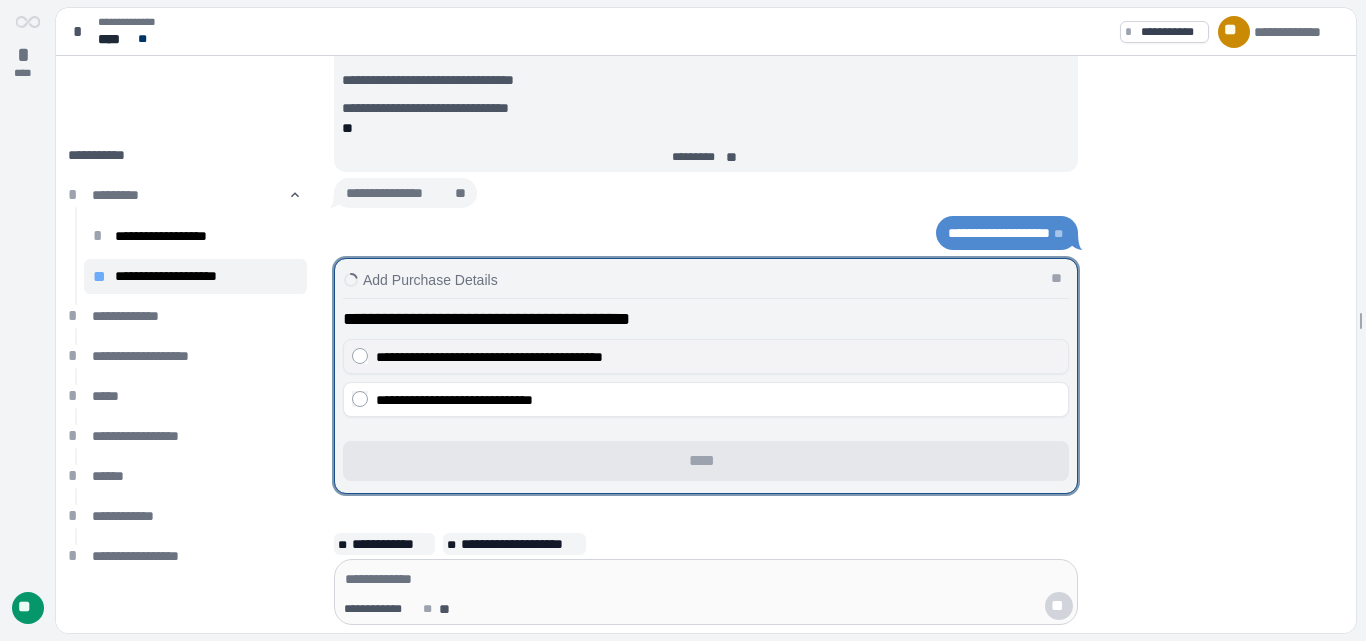 click on "**********" at bounding box center (706, 356) 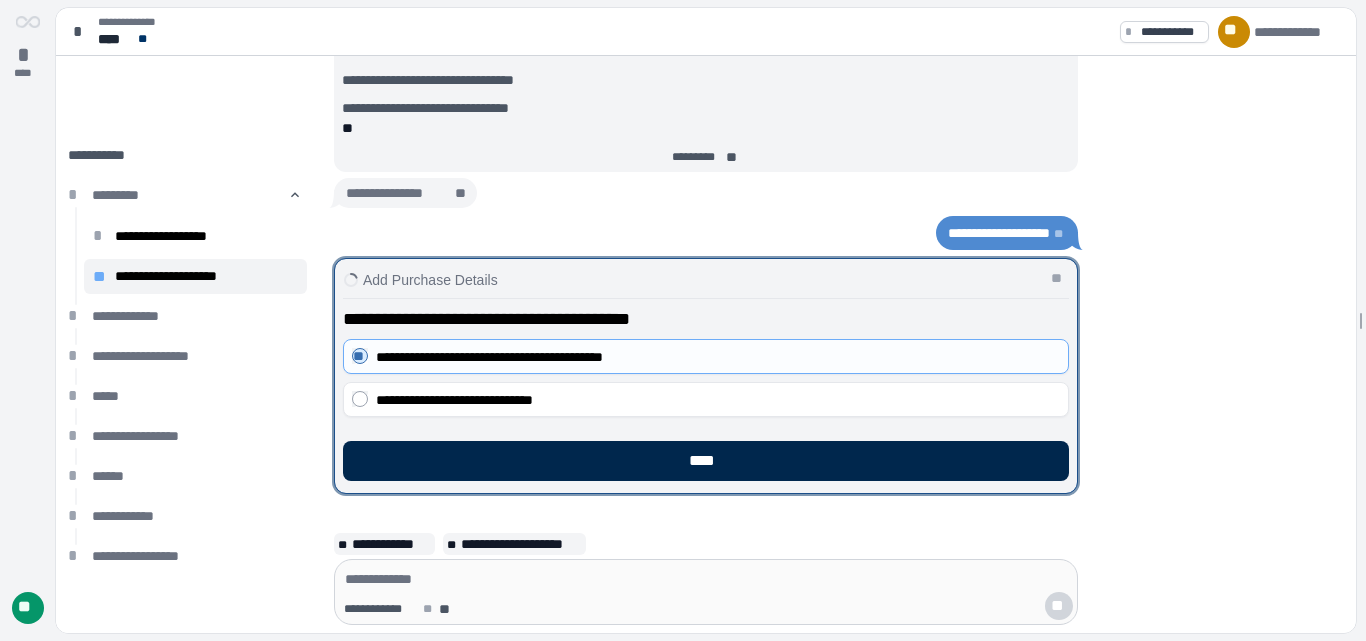 click on "****" at bounding box center [706, 461] 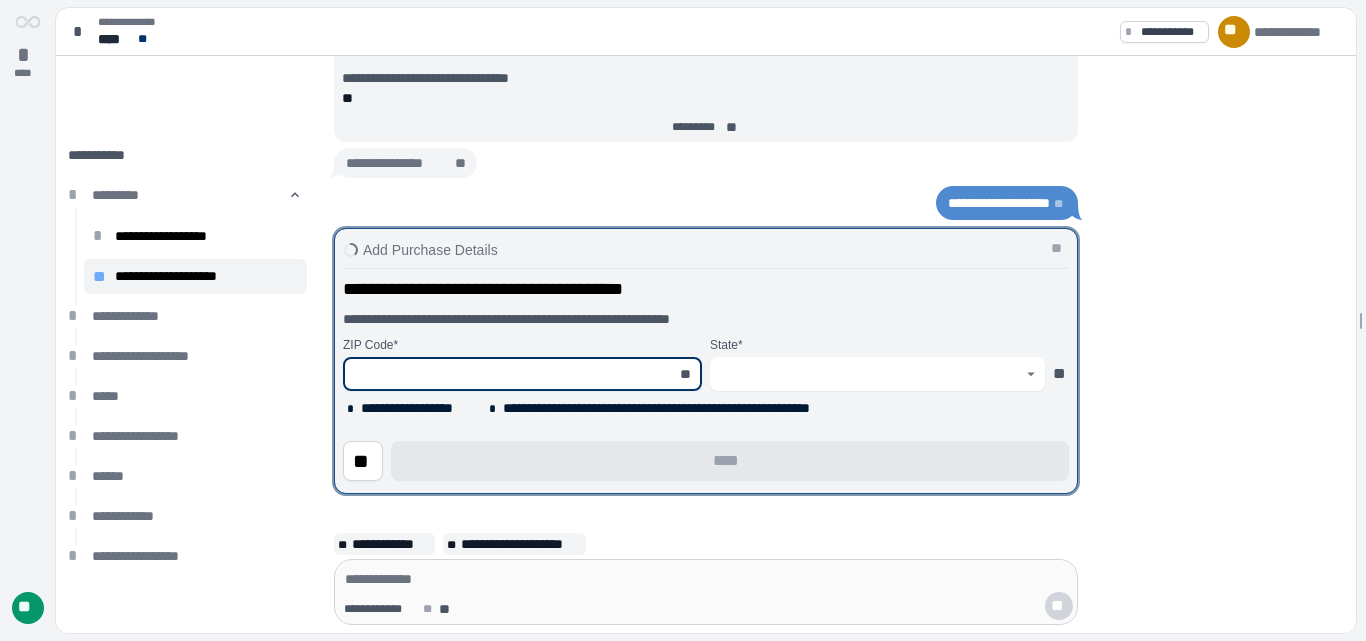 click at bounding box center [511, 374] 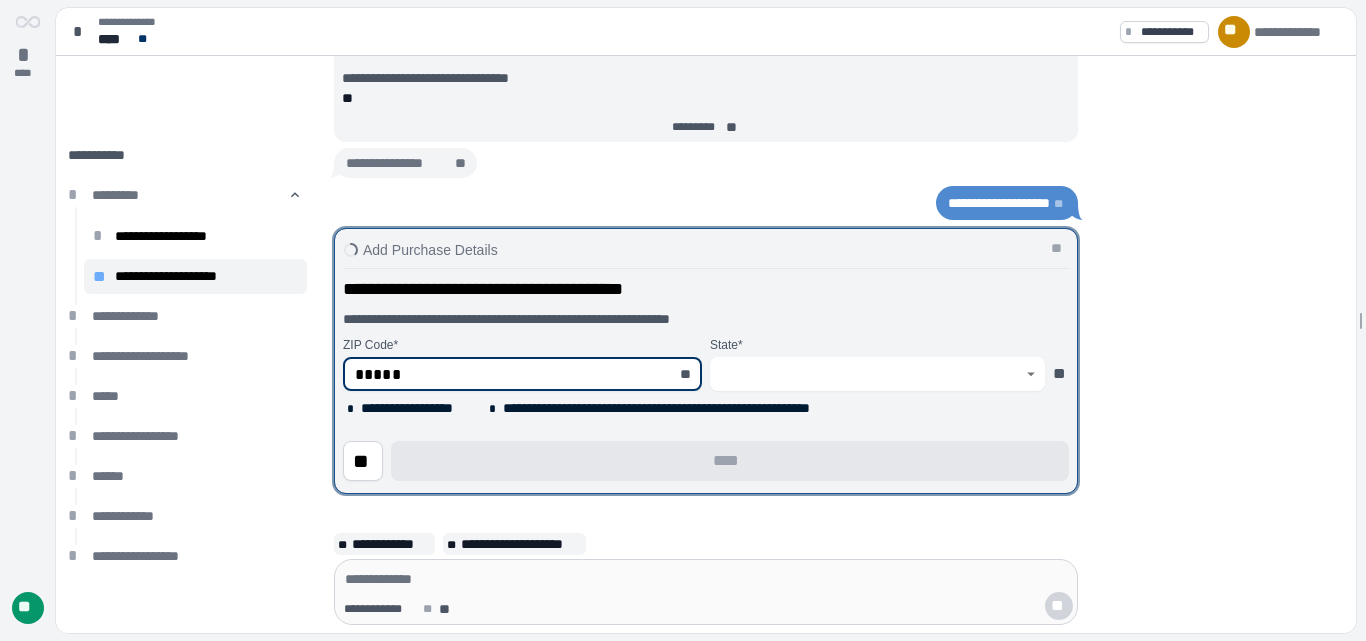 type on "********" 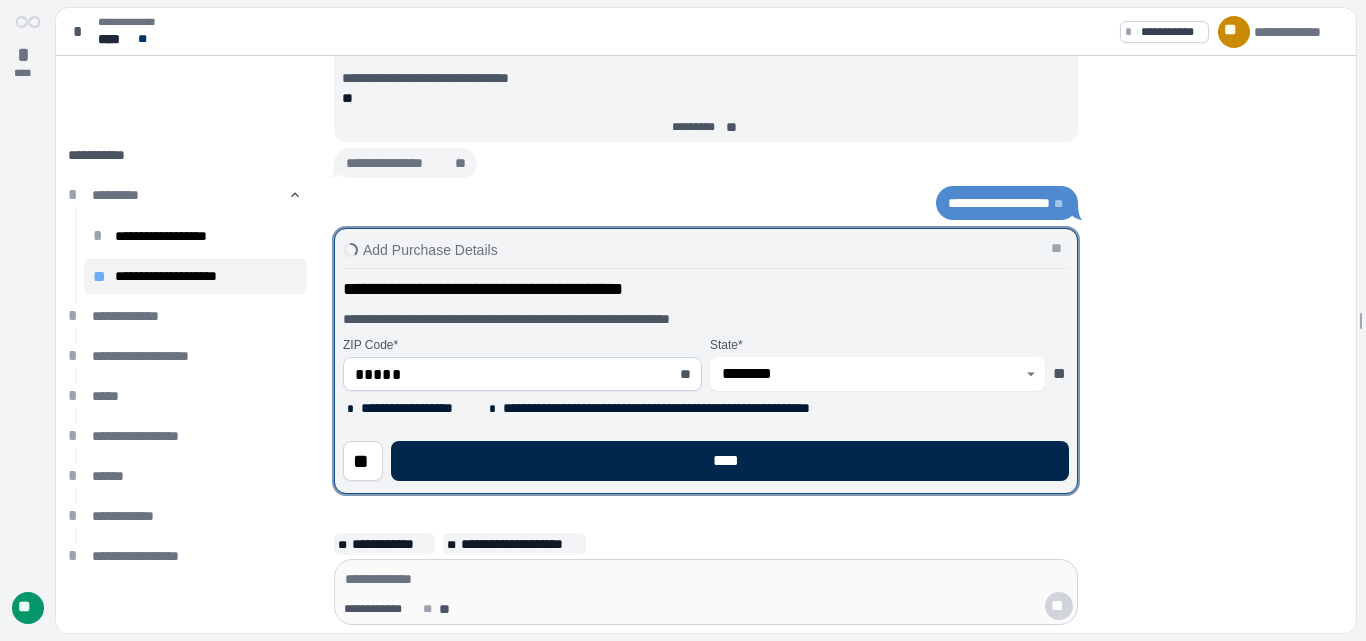 click on "****" at bounding box center (730, 461) 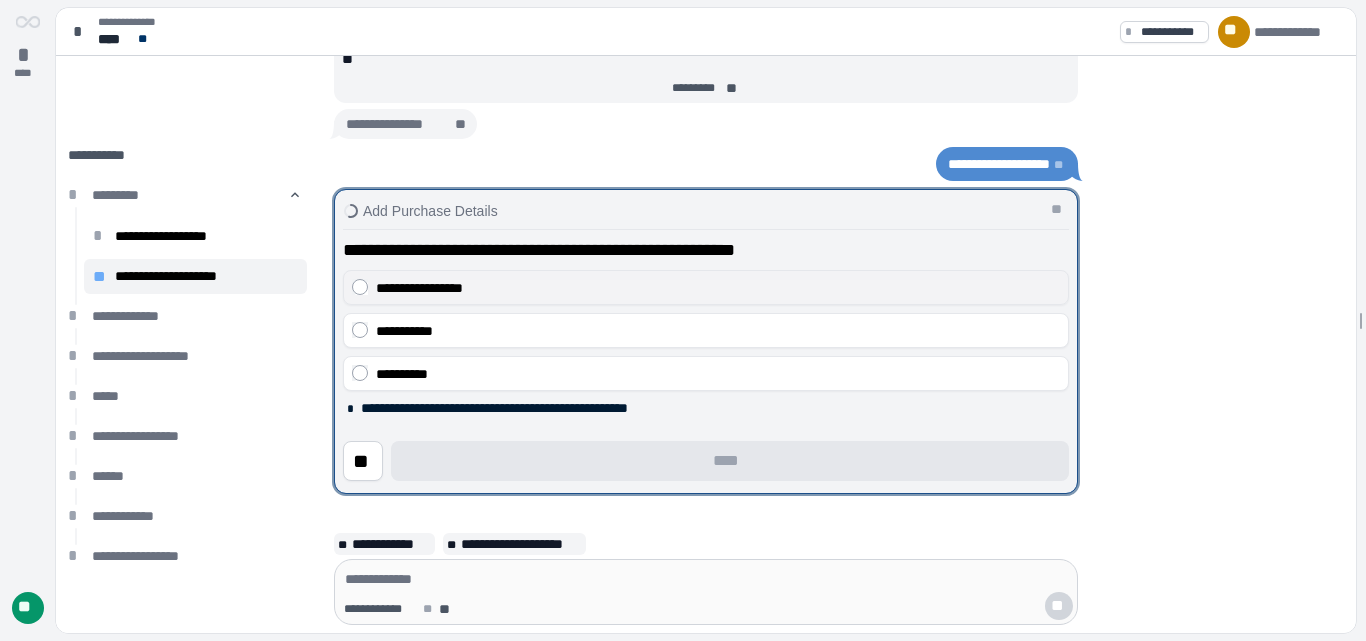 click on "**********" at bounding box center [706, 287] 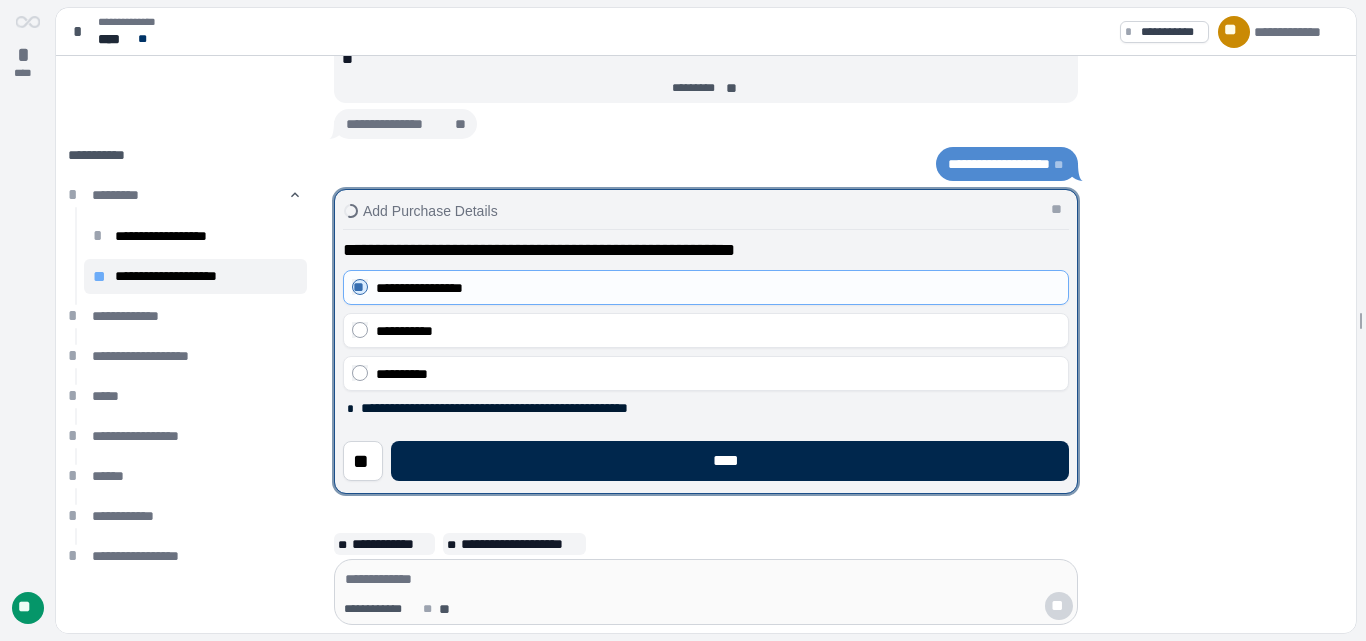 click on "****" at bounding box center [730, 461] 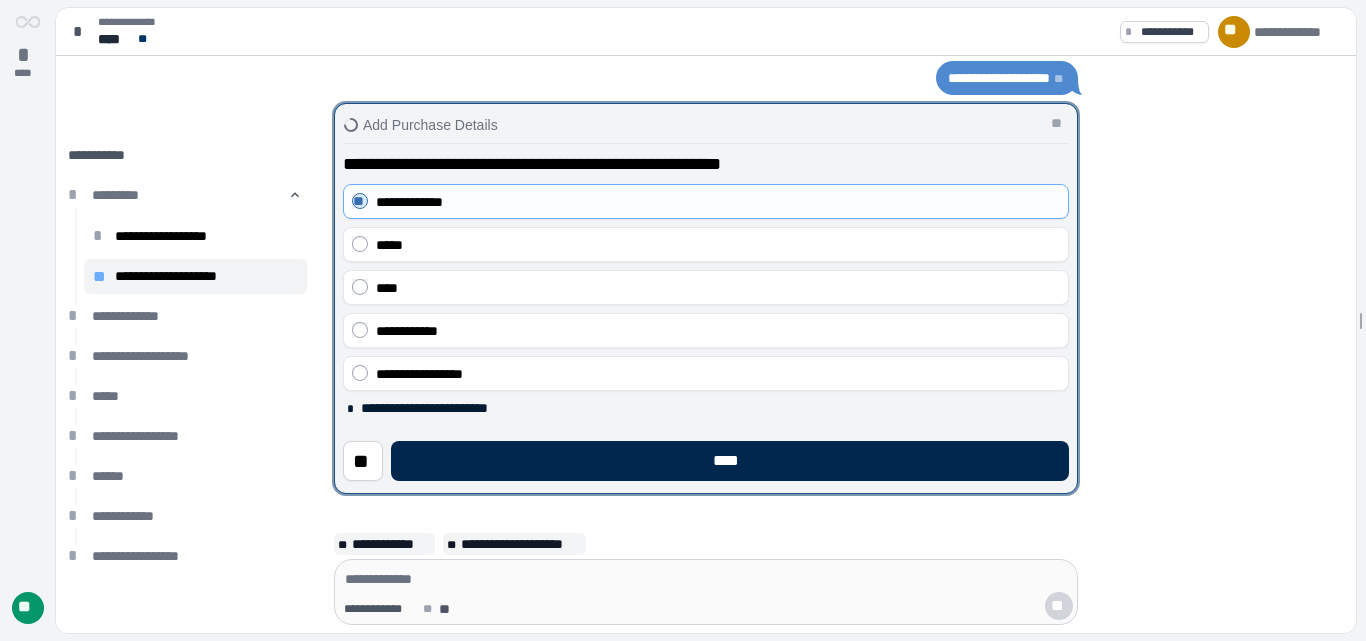 click on "****" at bounding box center (730, 461) 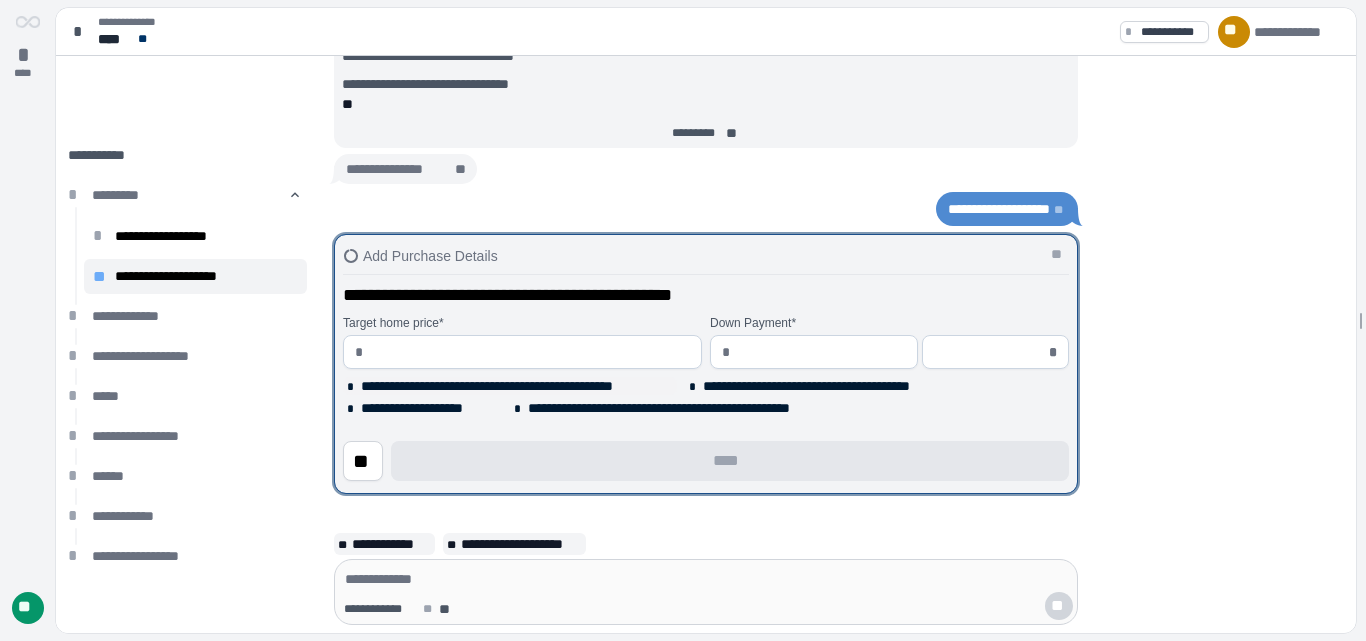 click on "**********" at bounding box center [517, 386] 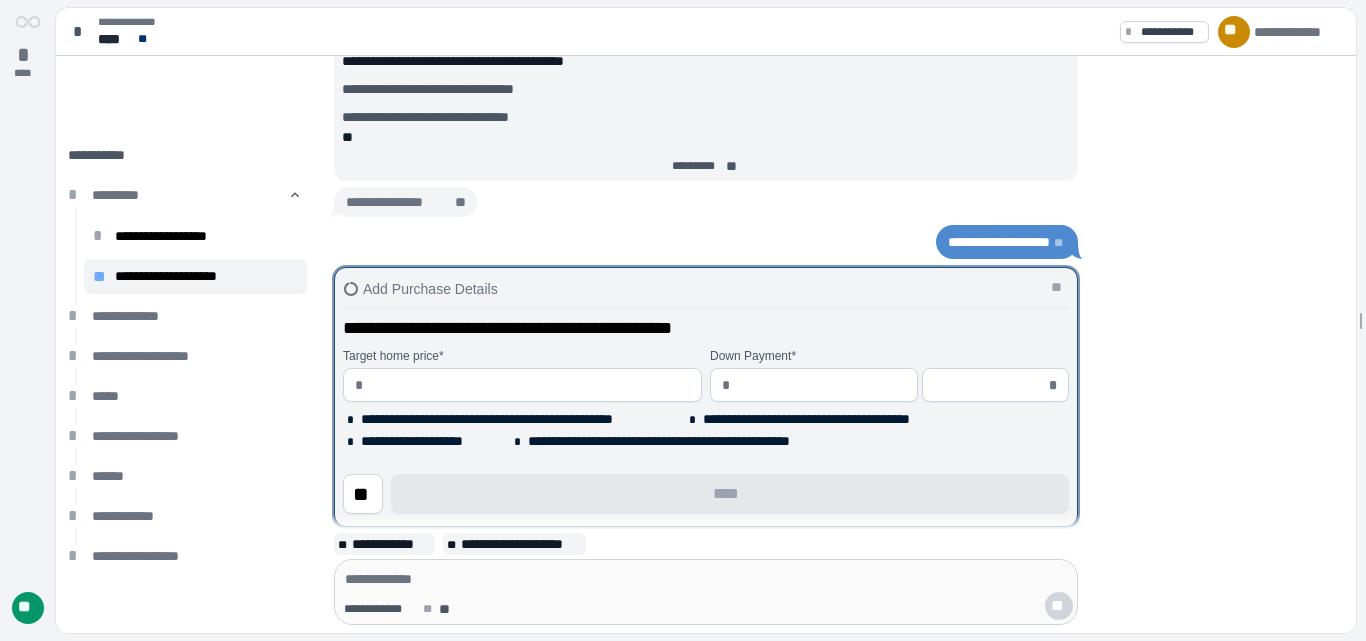 scroll, scrollTop: 0, scrollLeft: 0, axis: both 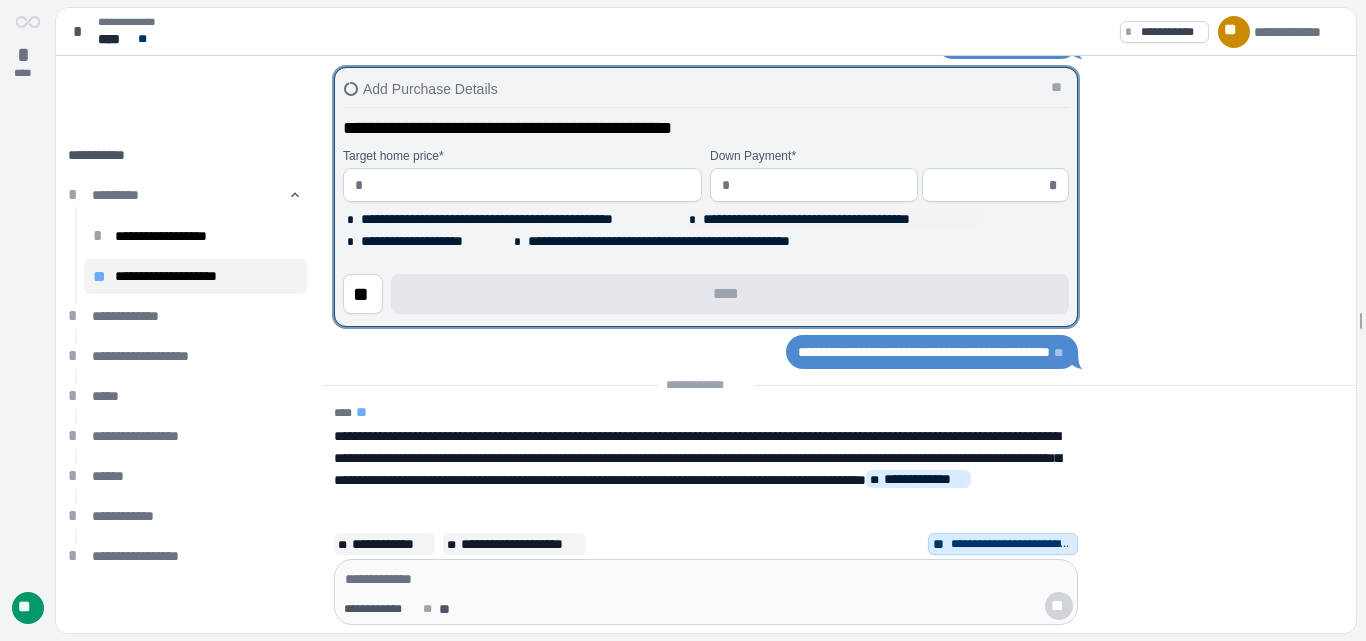 click on "**********" at bounding box center (841, 219) 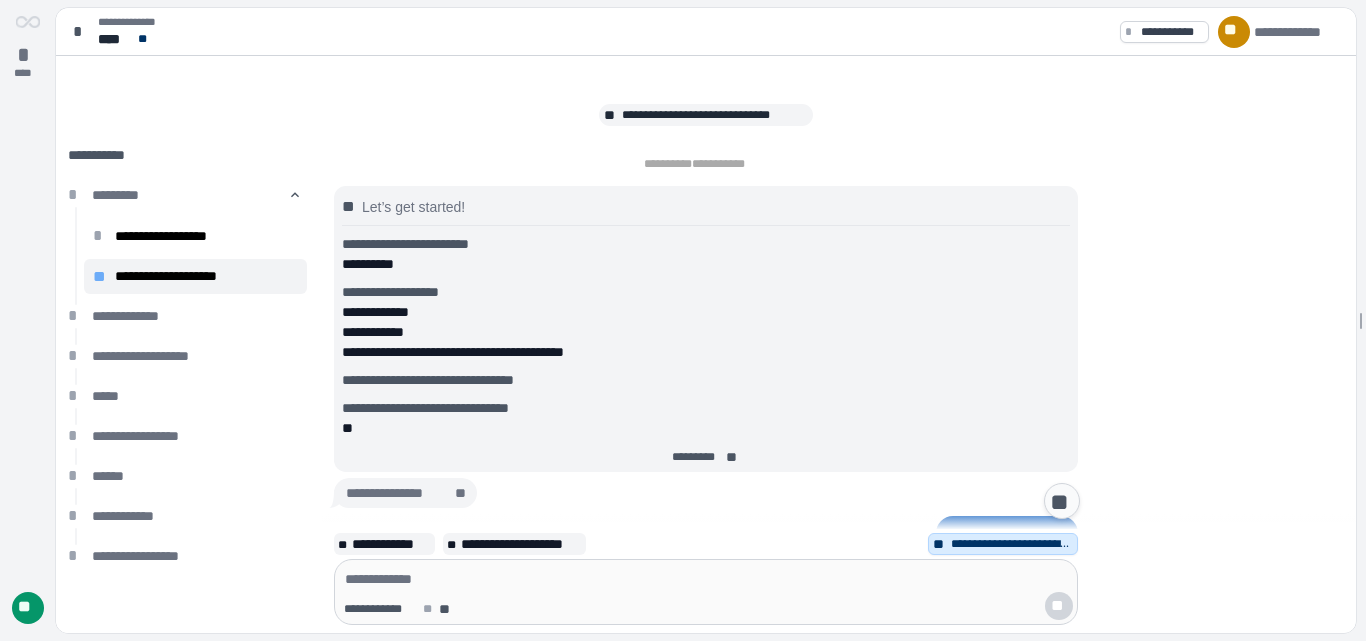 scroll, scrollTop: 595, scrollLeft: 0, axis: vertical 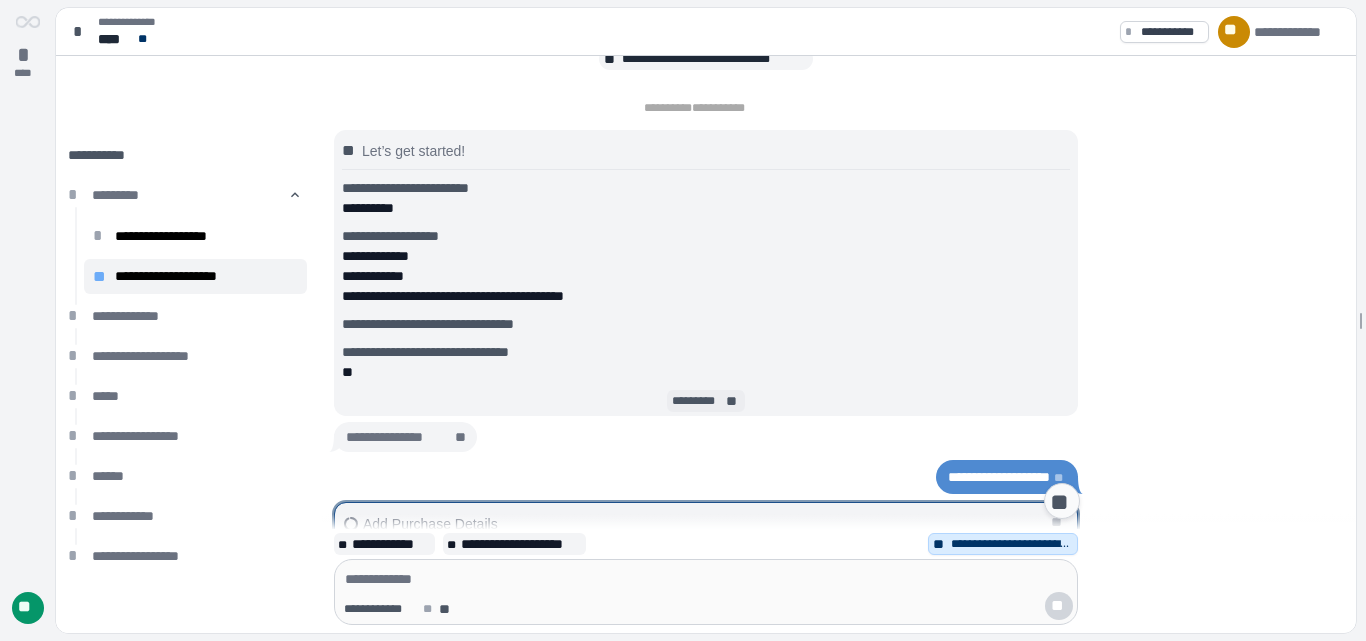 click on "*********" at bounding box center (697, 401) 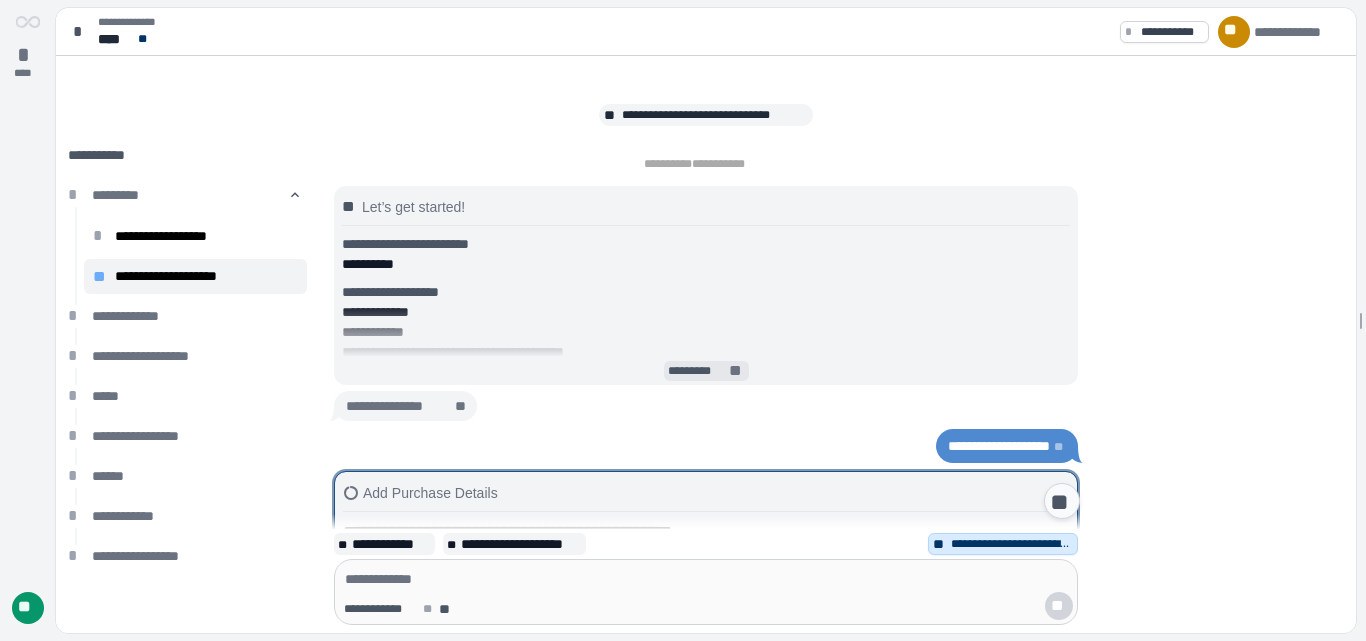 click on "*********" at bounding box center (697, 371) 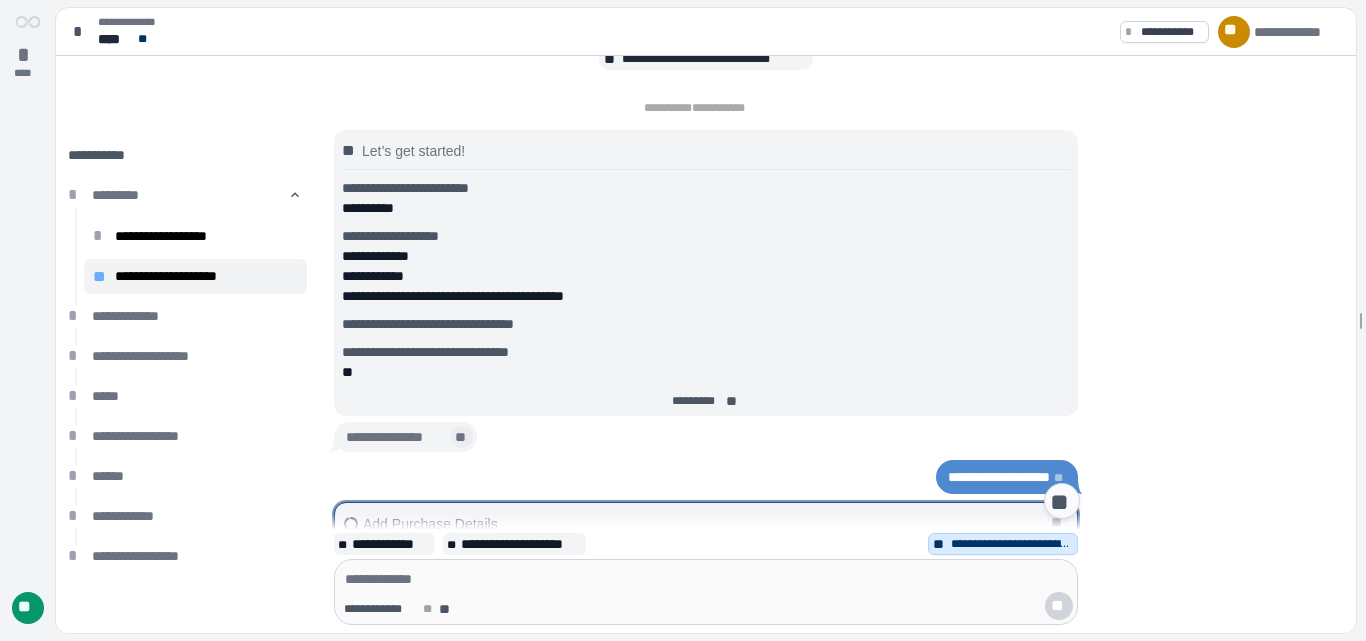 click on "**" at bounding box center (462, 437) 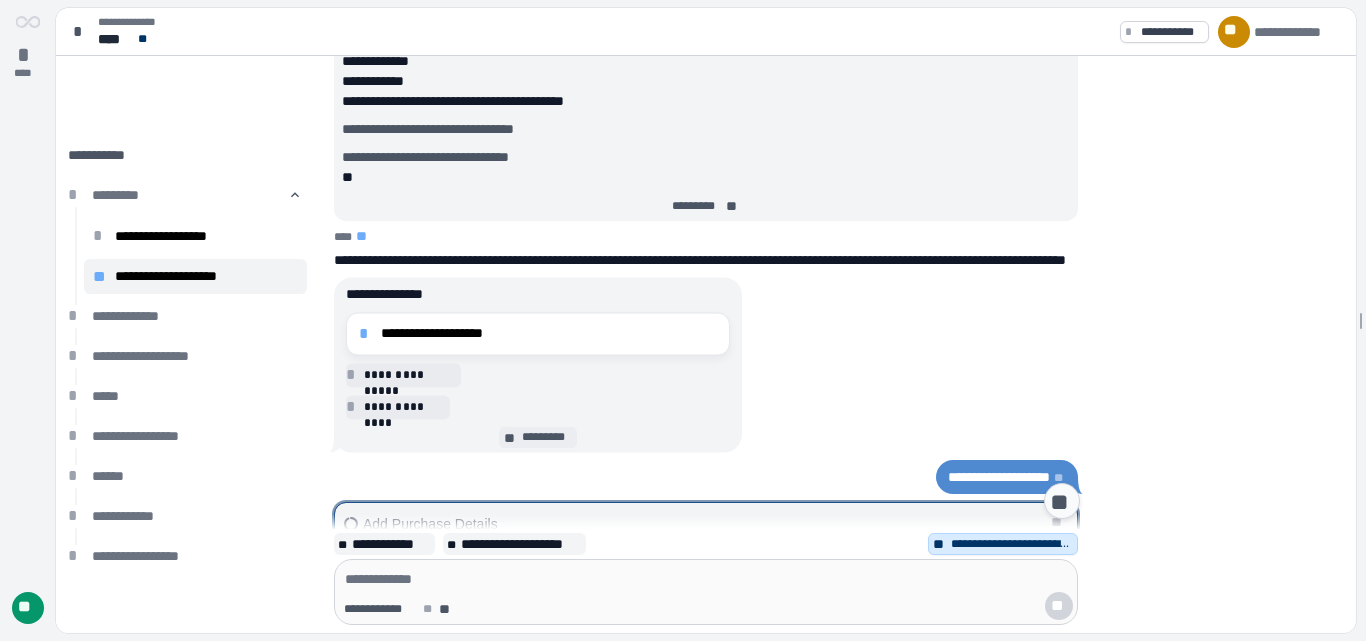 click on "*********" at bounding box center (547, 437) 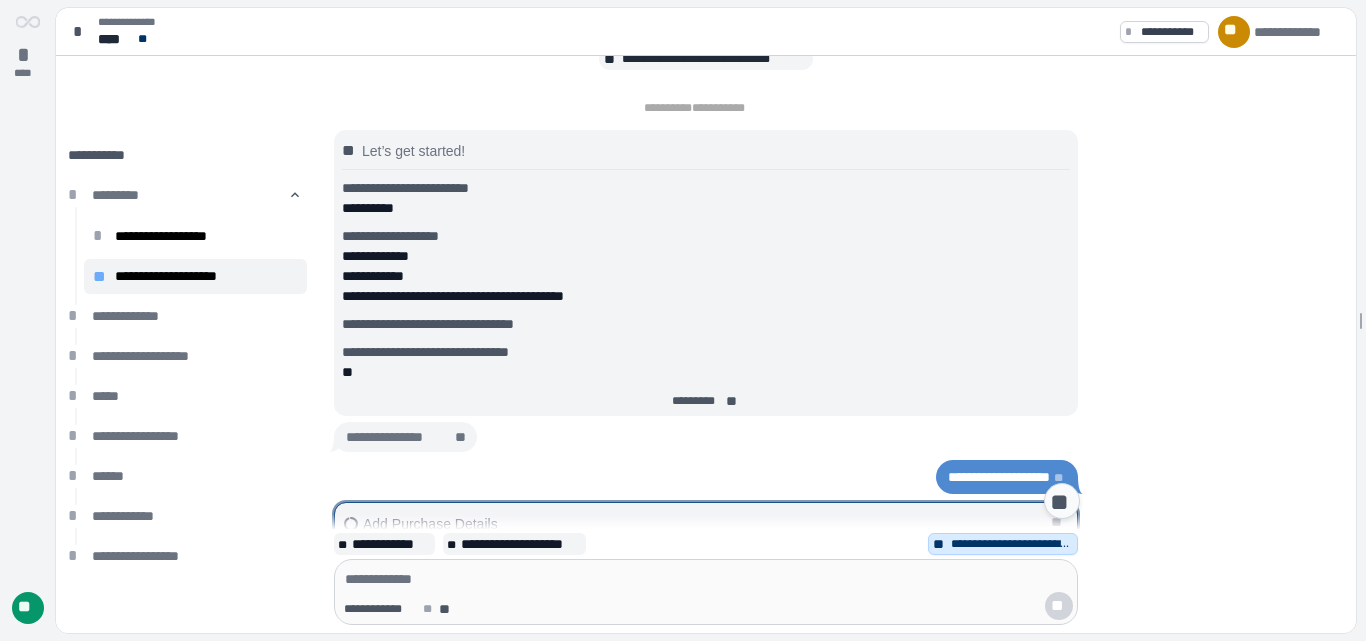 click on "**********" at bounding box center (394, 437) 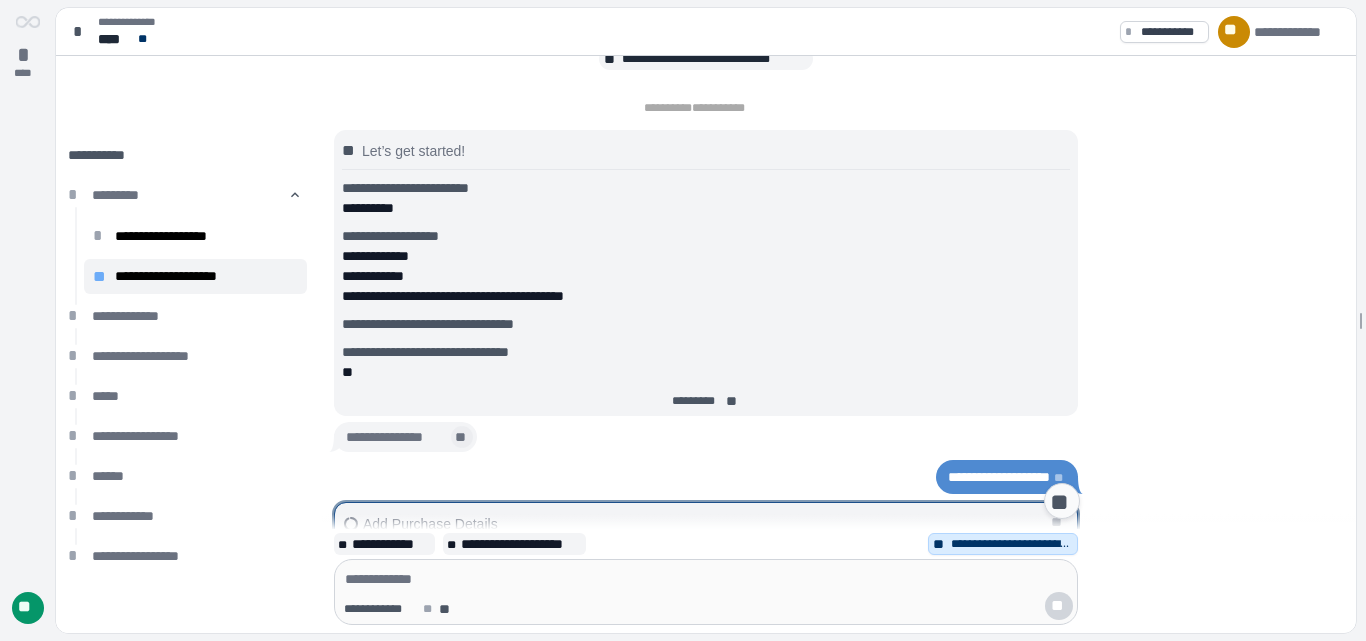 click on "**" at bounding box center (462, 437) 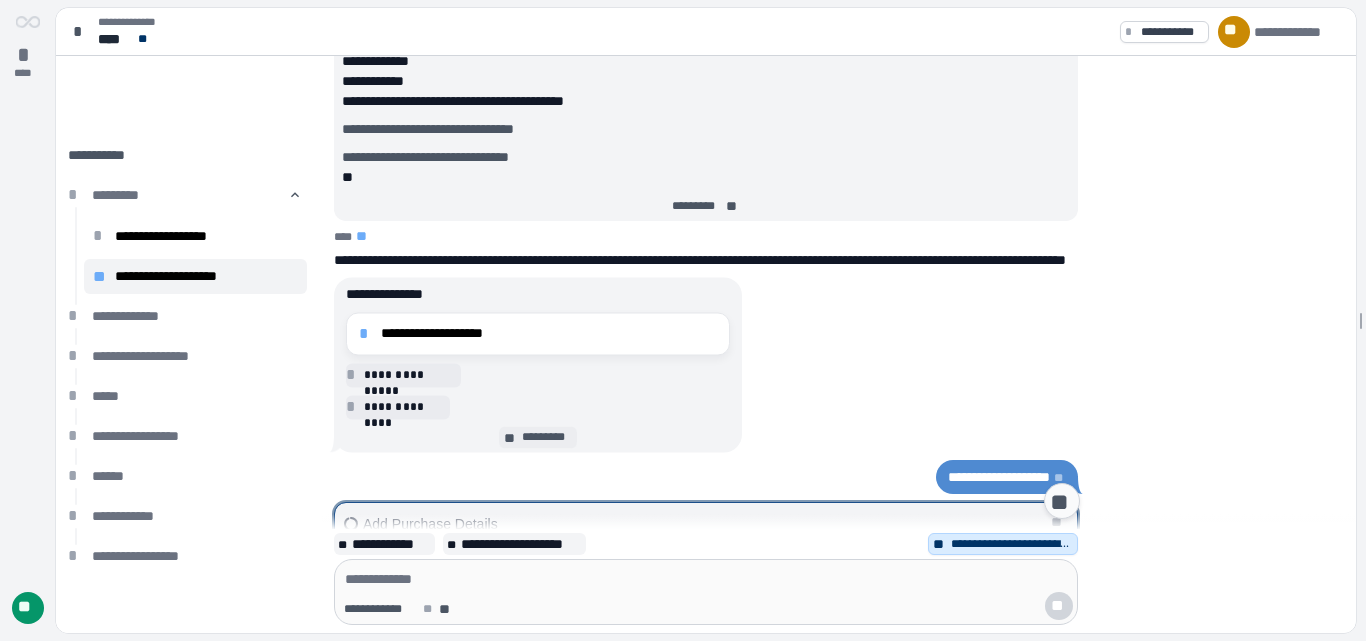 click on "*********" at bounding box center [547, 437] 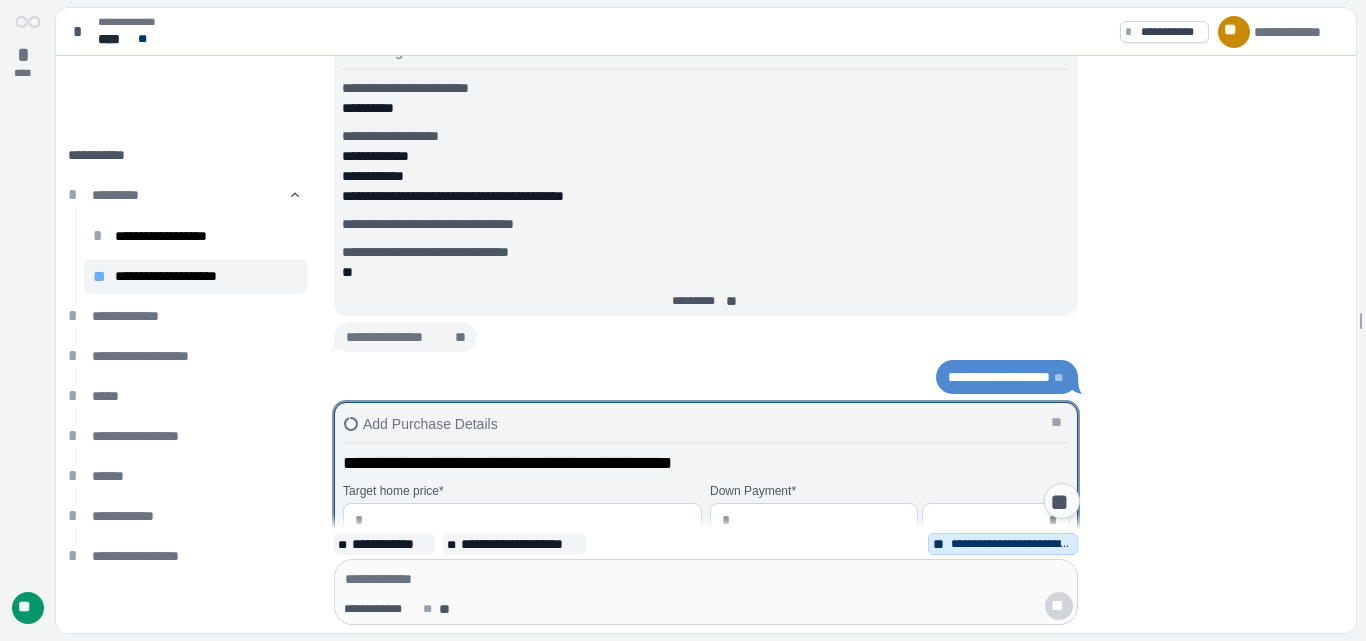 scroll, scrollTop: 395, scrollLeft: 0, axis: vertical 